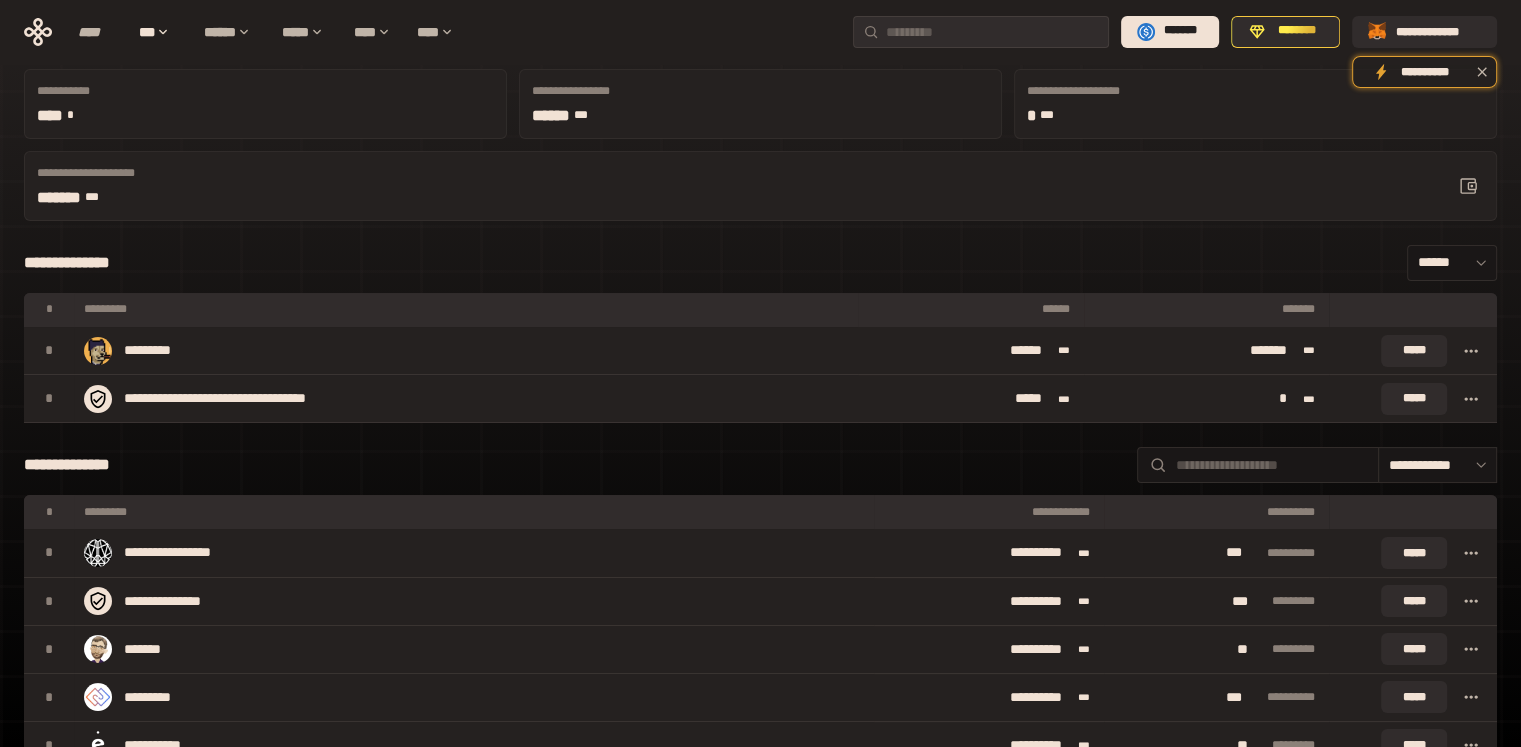 scroll, scrollTop: 0, scrollLeft: 0, axis: both 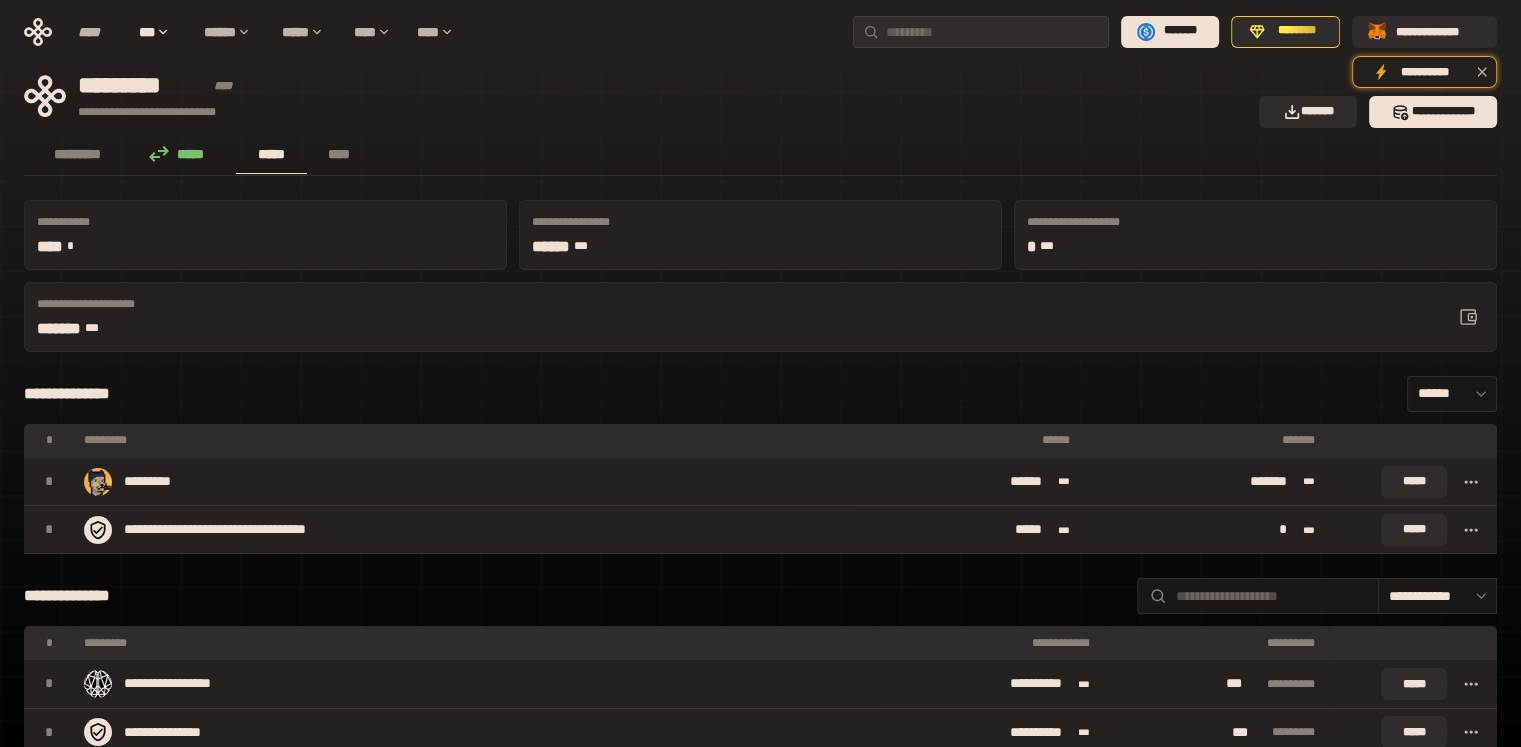 click 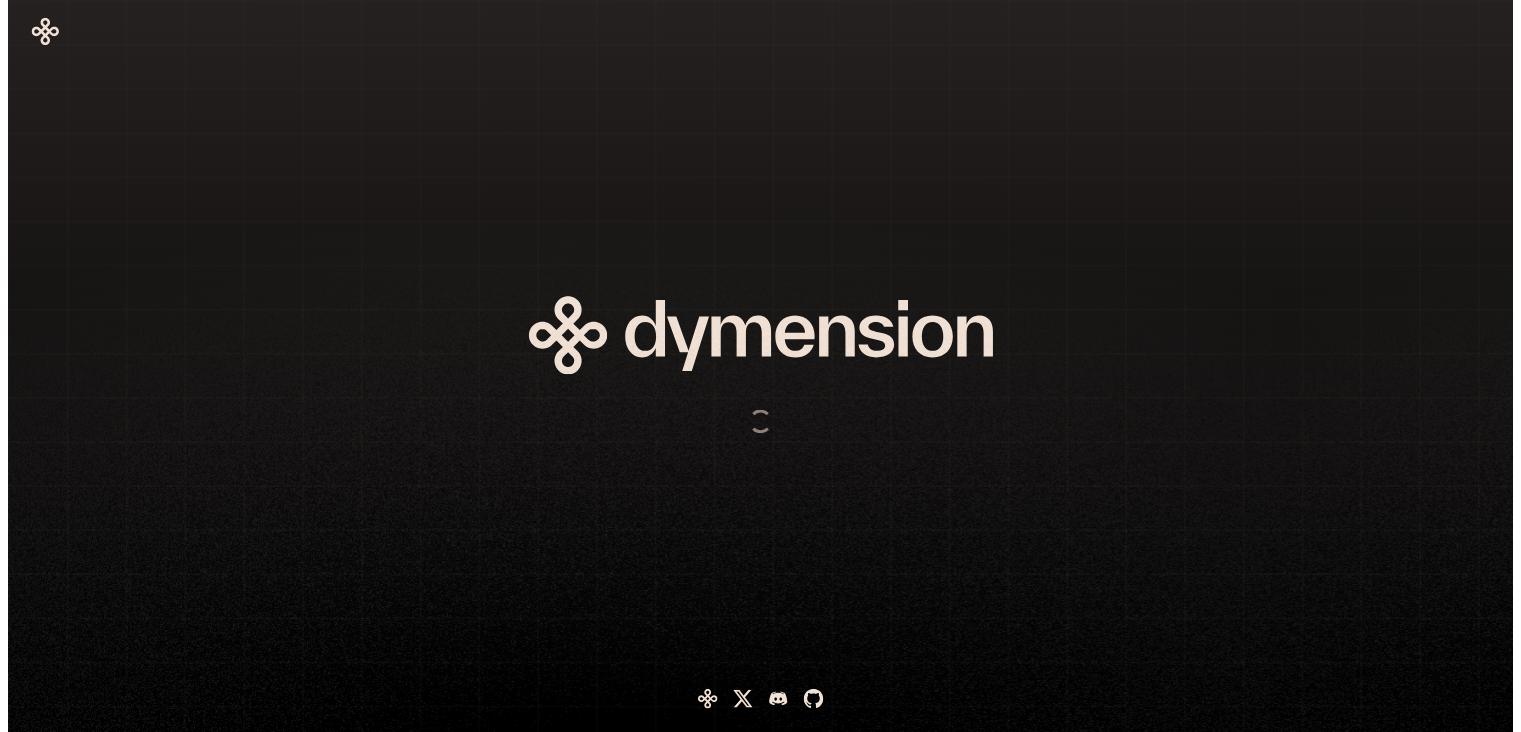 scroll, scrollTop: 0, scrollLeft: 0, axis: both 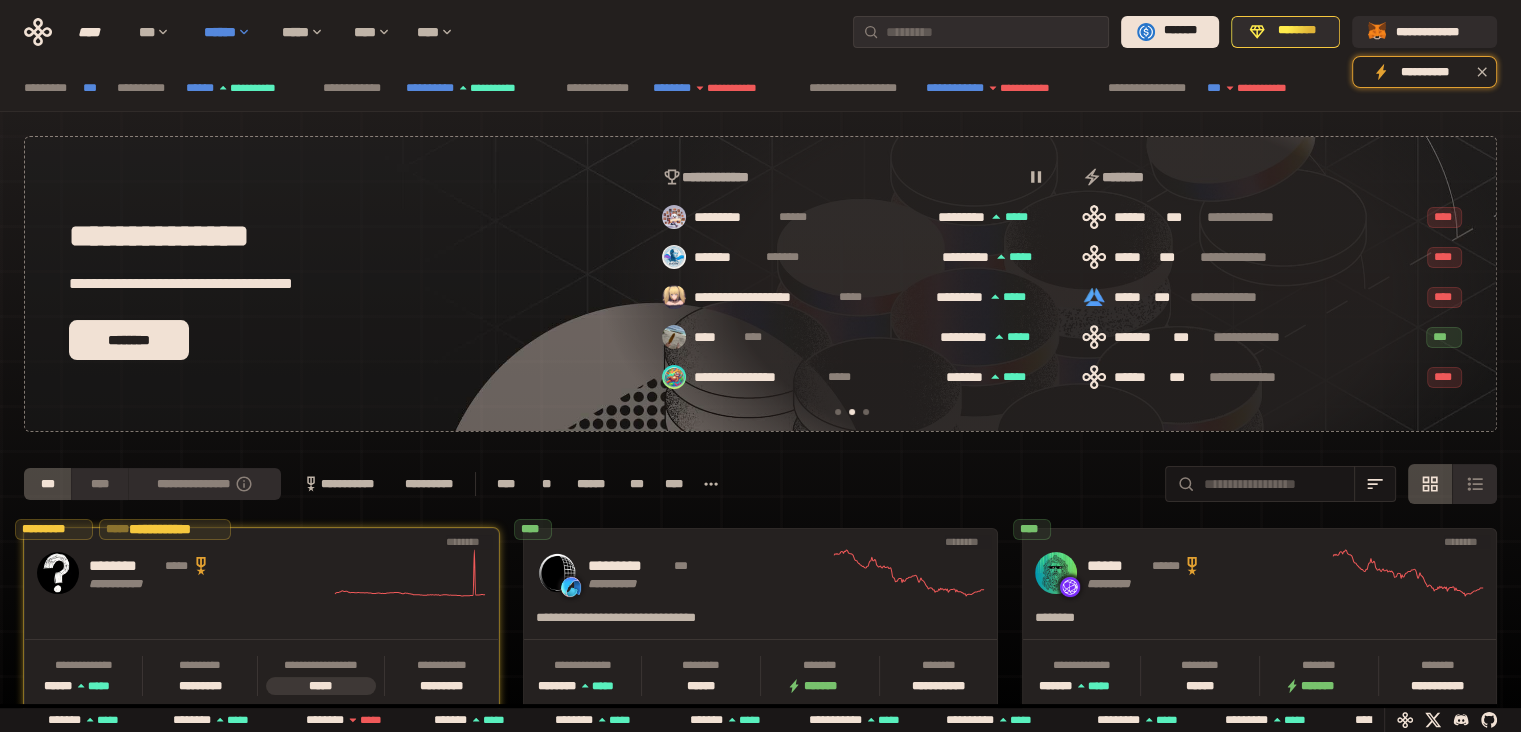 click on "****" at bounding box center (98, 32) 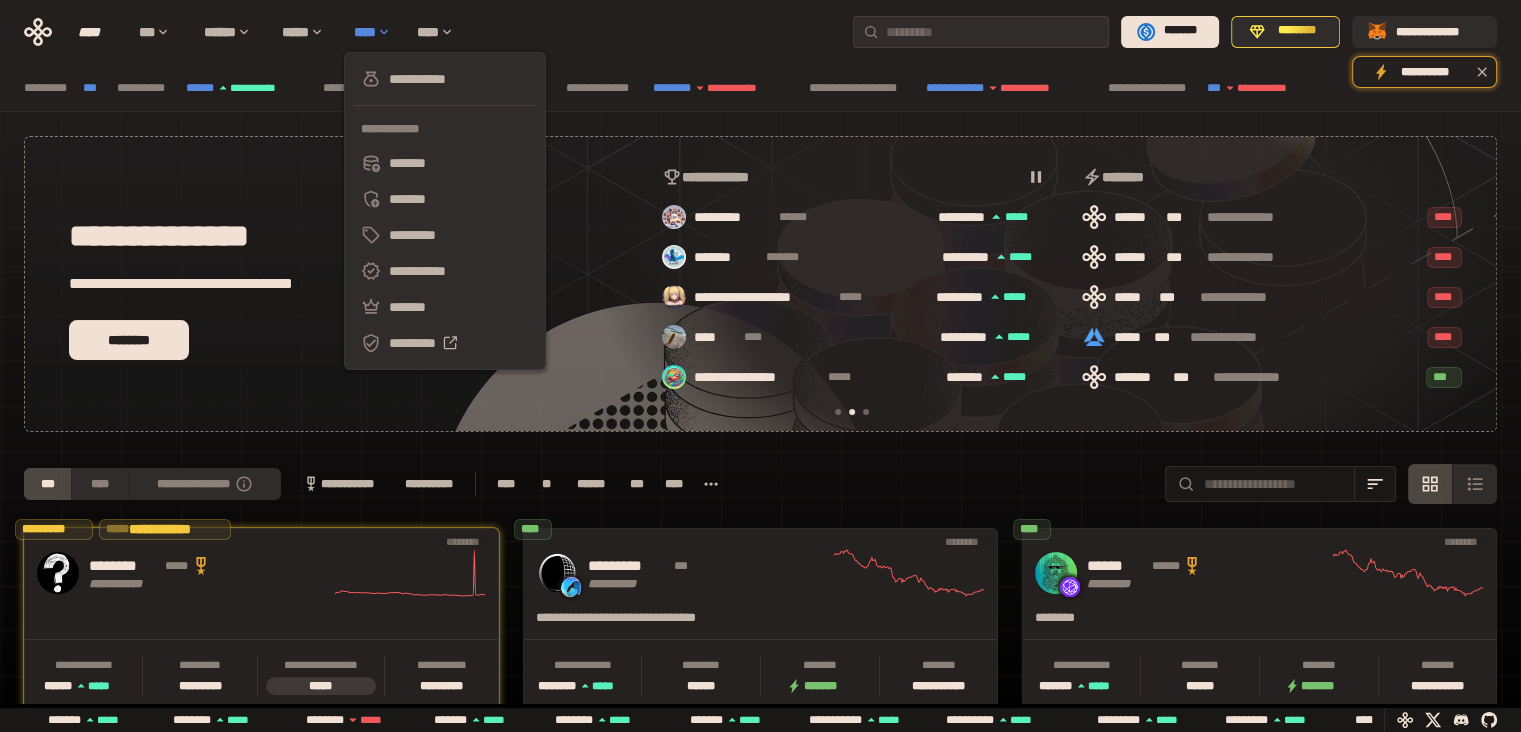 scroll, scrollTop: 0, scrollLeft: 16, axis: horizontal 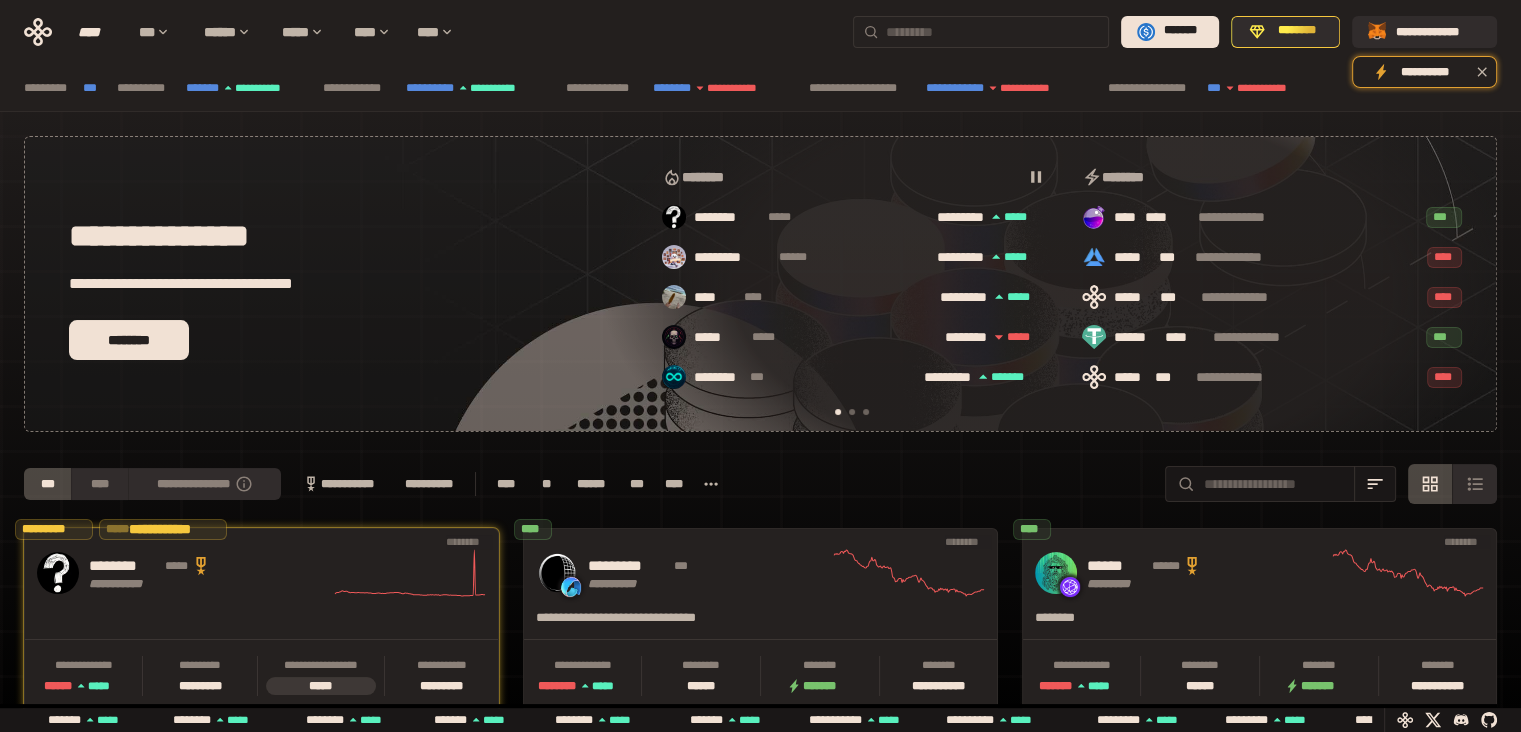 click at bounding box center [993, 32] 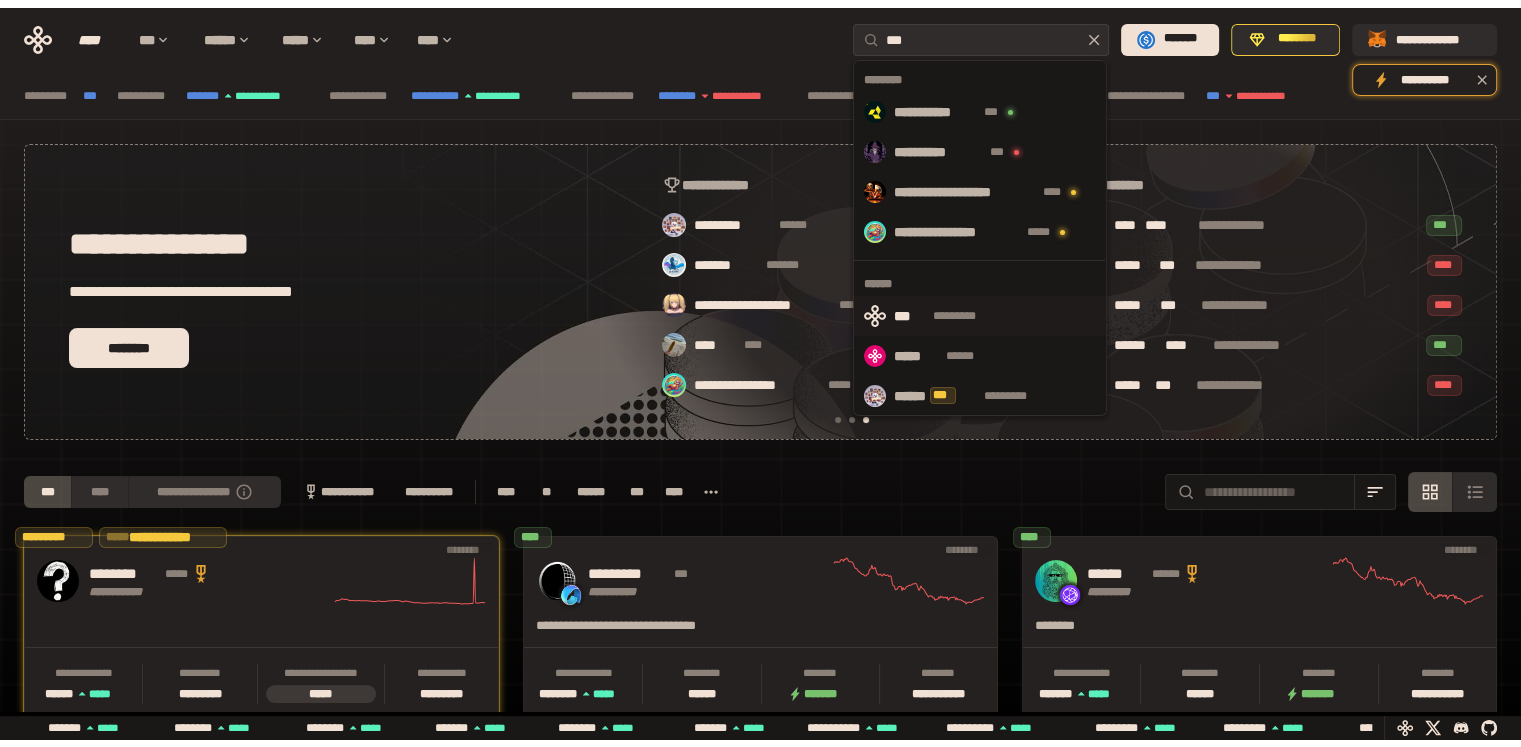 scroll, scrollTop: 0, scrollLeft: 856, axis: horizontal 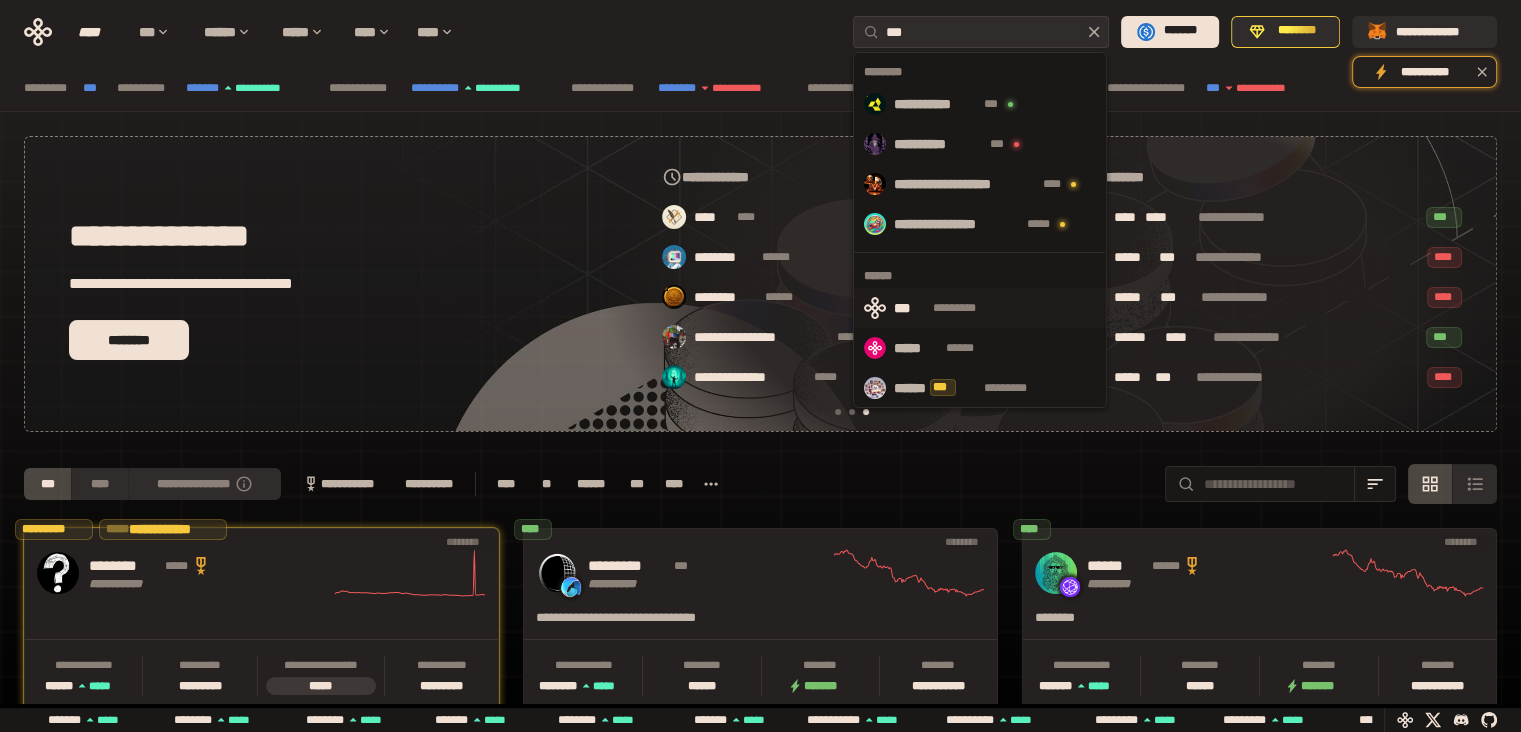 click on "*********" at bounding box center (965, 308) 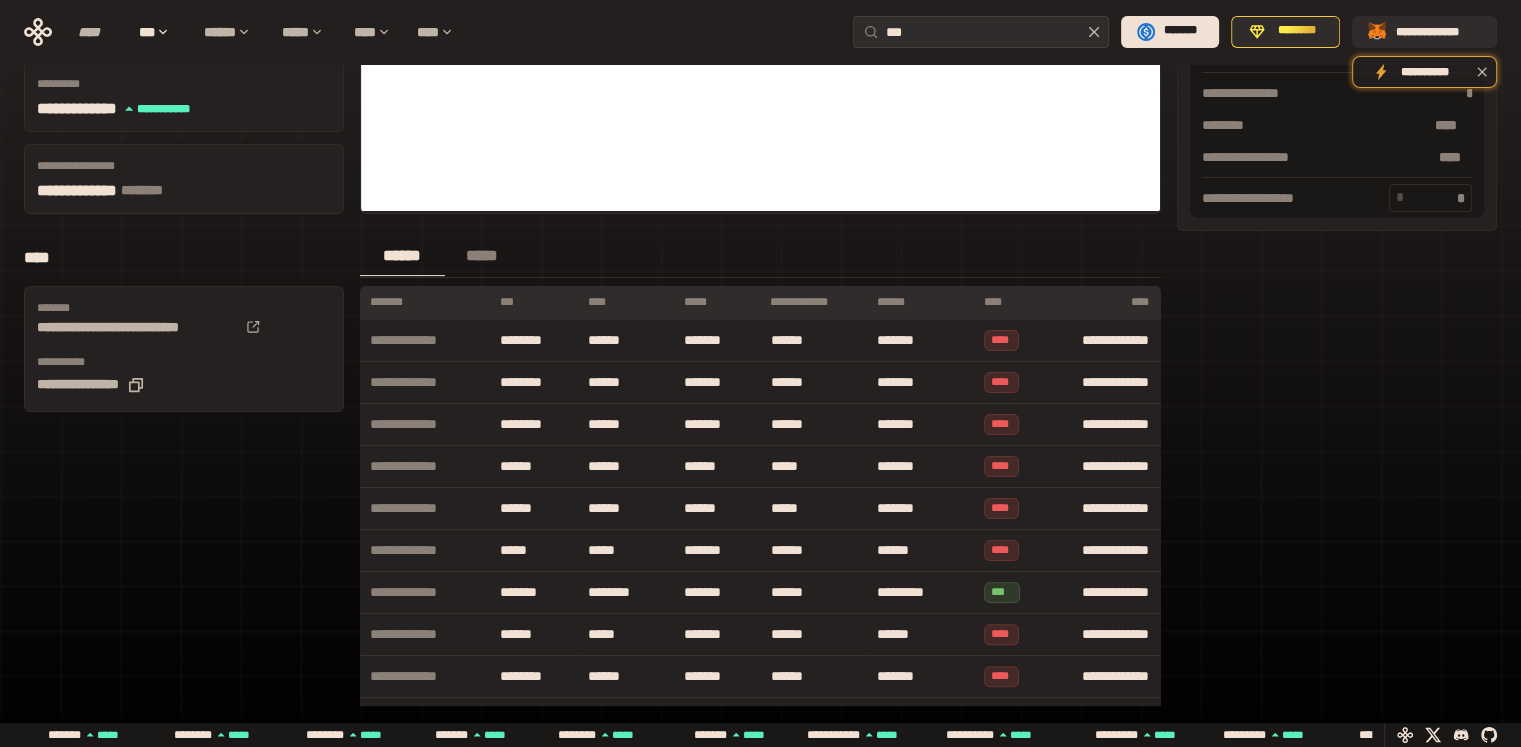 scroll, scrollTop: 0, scrollLeft: 0, axis: both 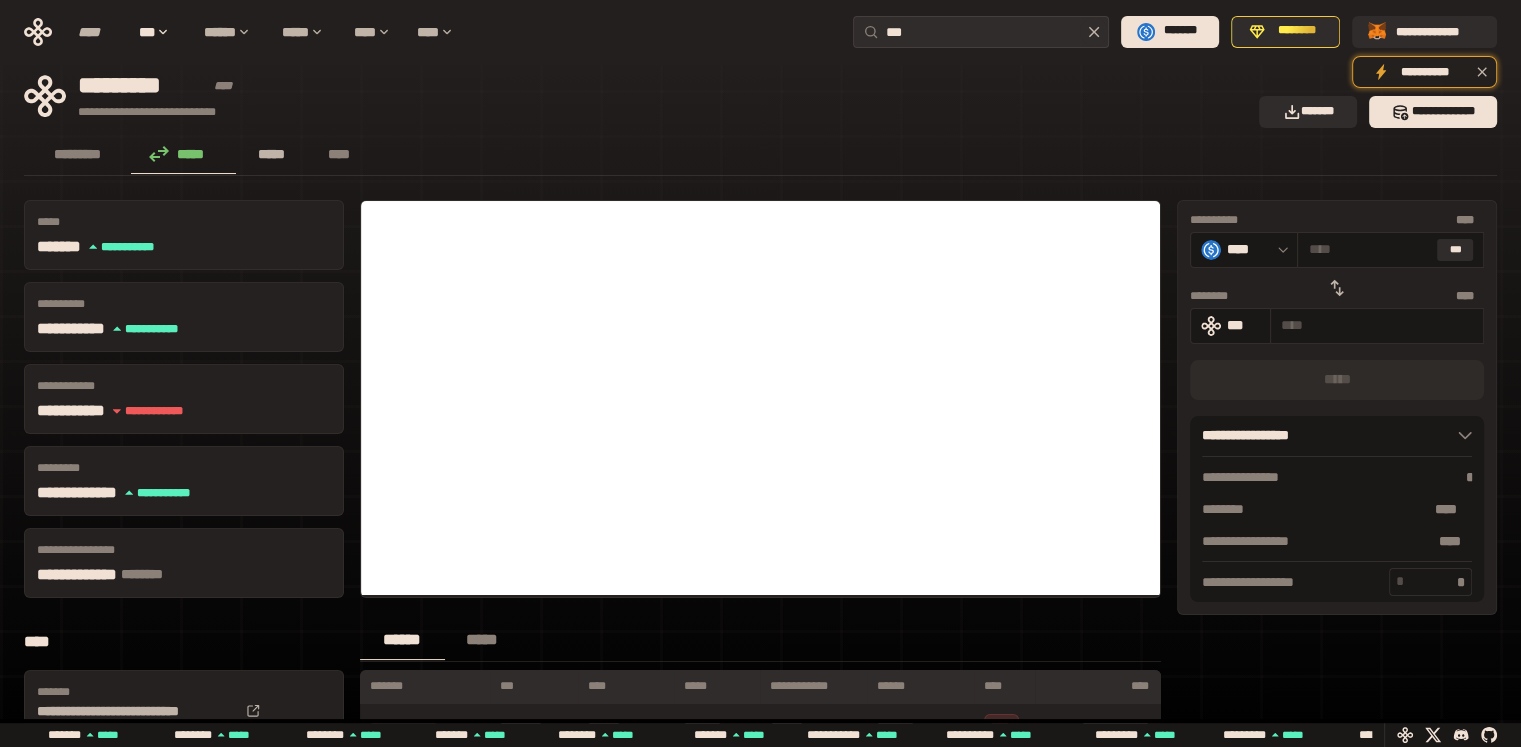 click on "*****" at bounding box center [271, 154] 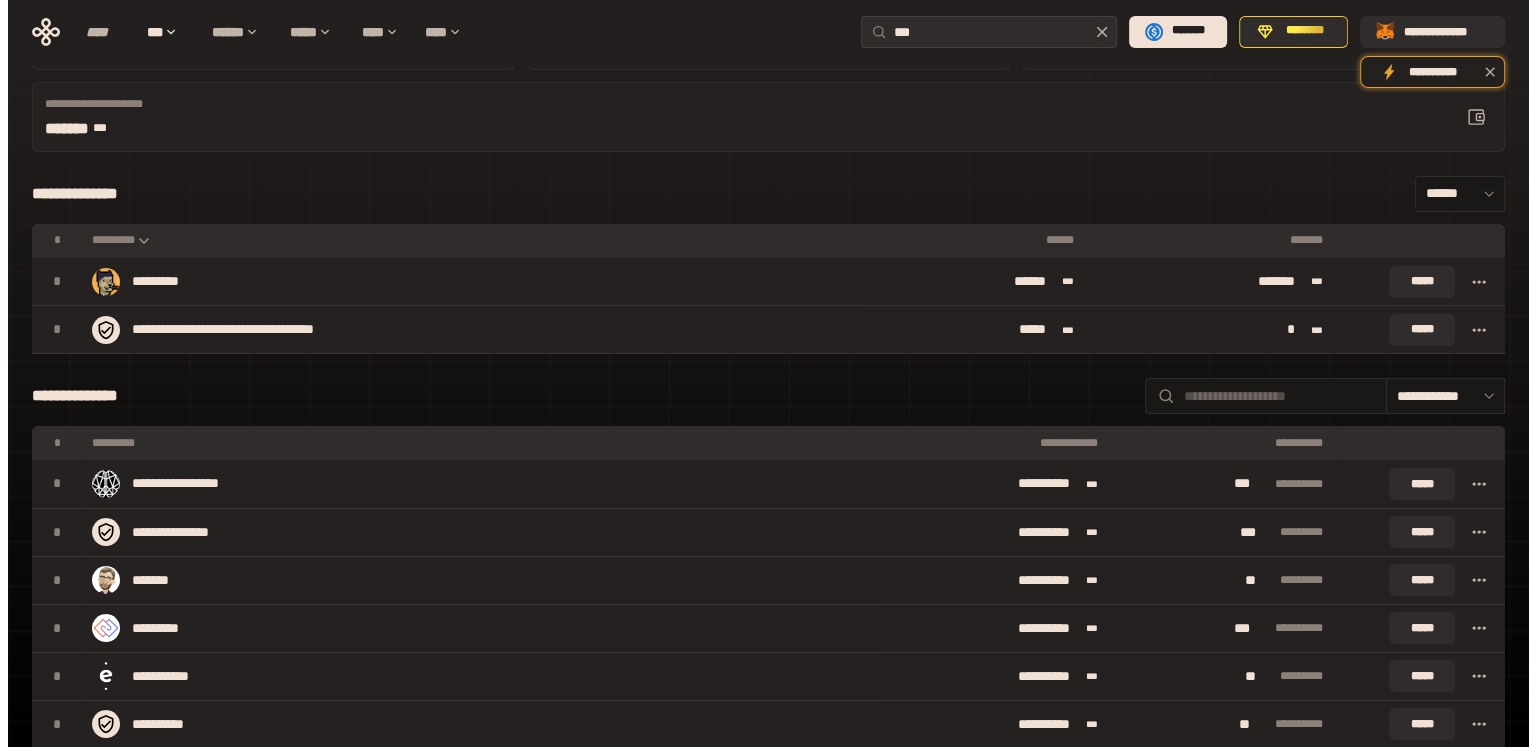 scroll, scrollTop: 0, scrollLeft: 0, axis: both 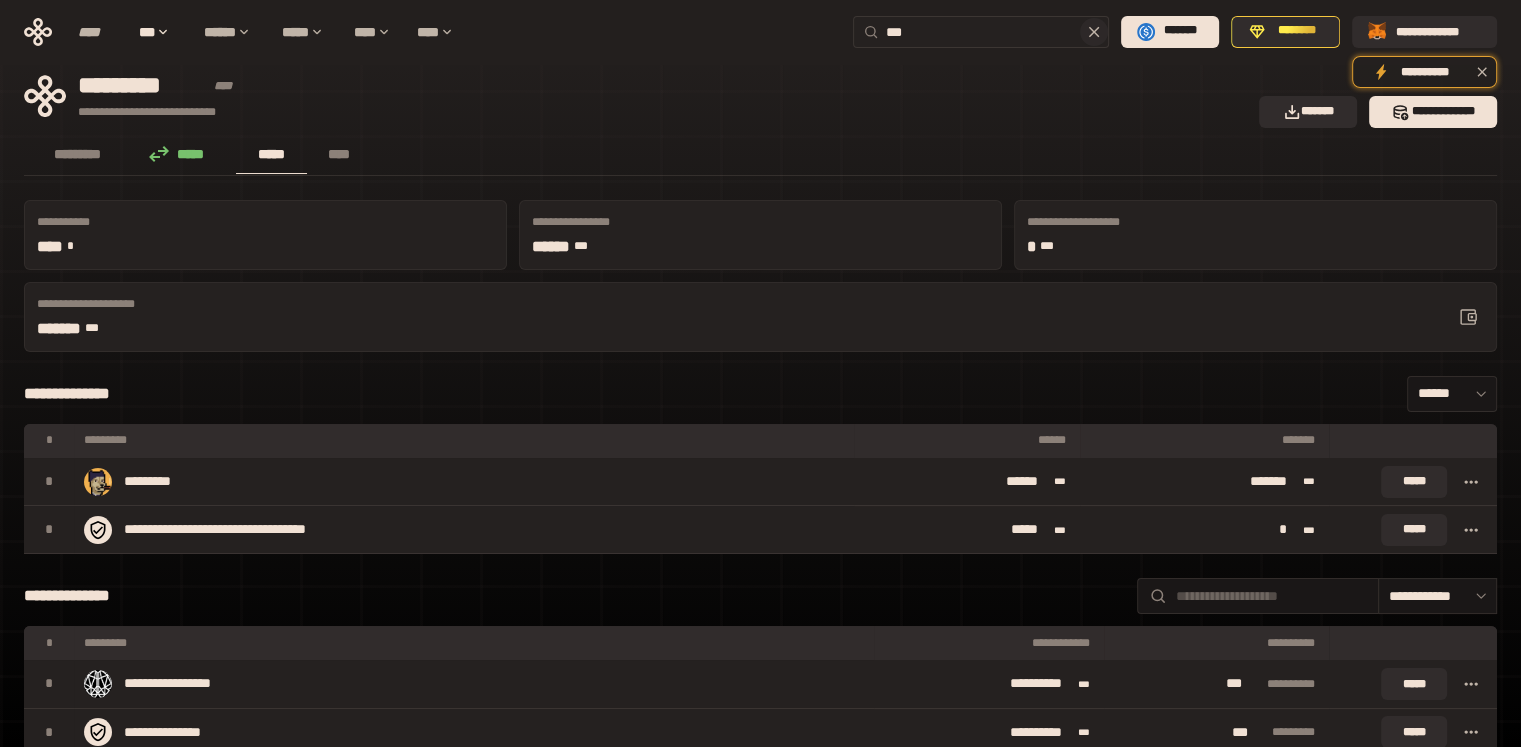 click on "***" at bounding box center [993, 32] 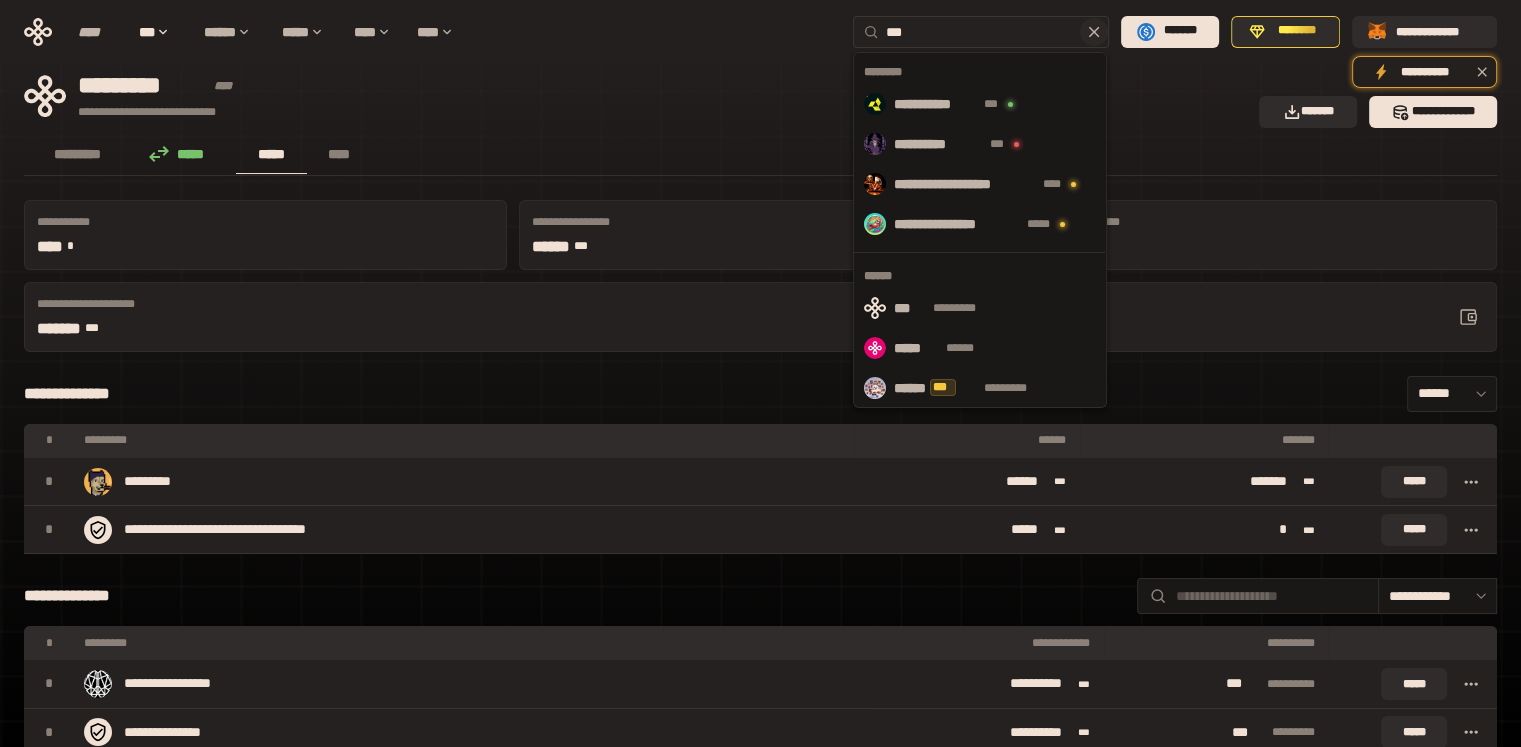 drag, startPoint x: 965, startPoint y: 32, endPoint x: 908, endPoint y: 42, distance: 57.870544 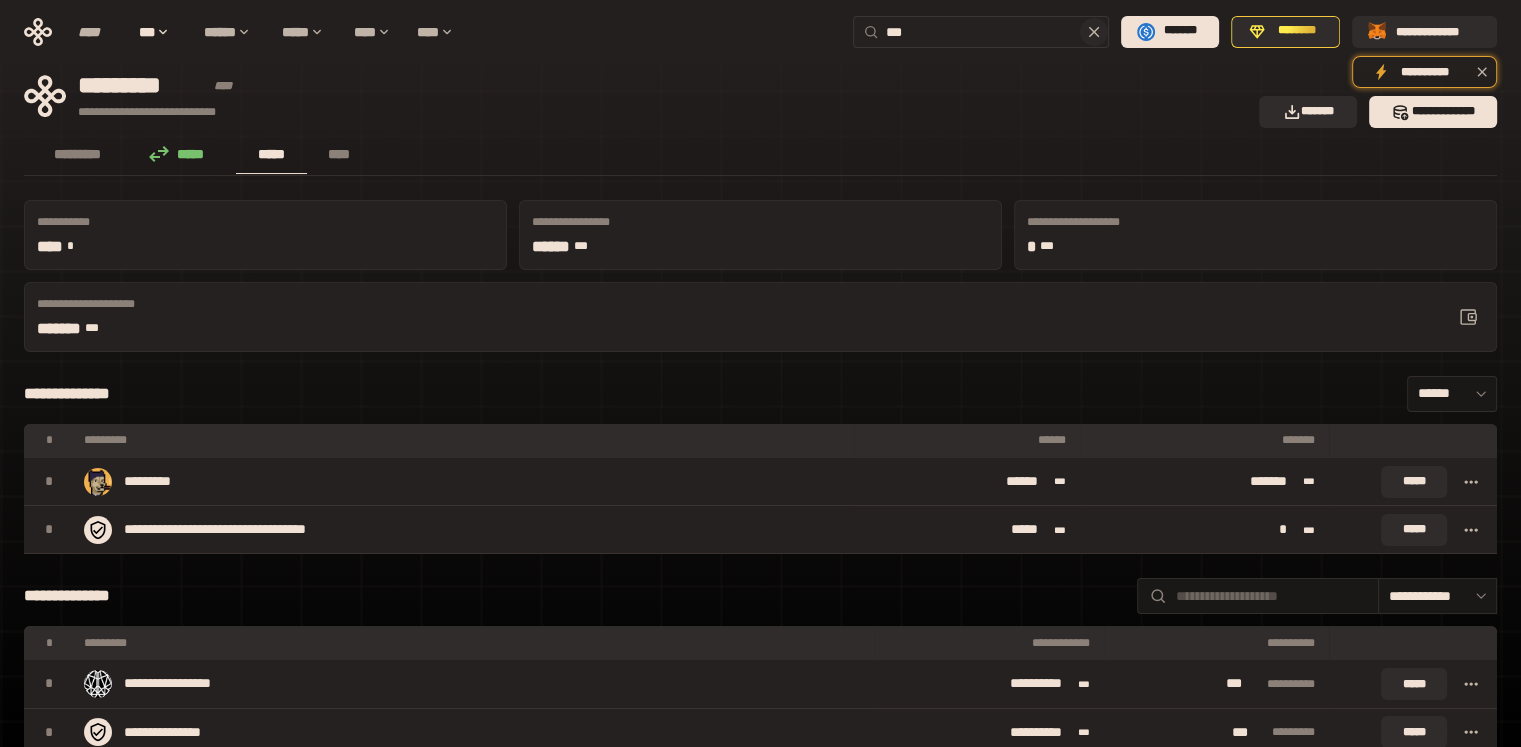 click on "***" at bounding box center (993, 32) 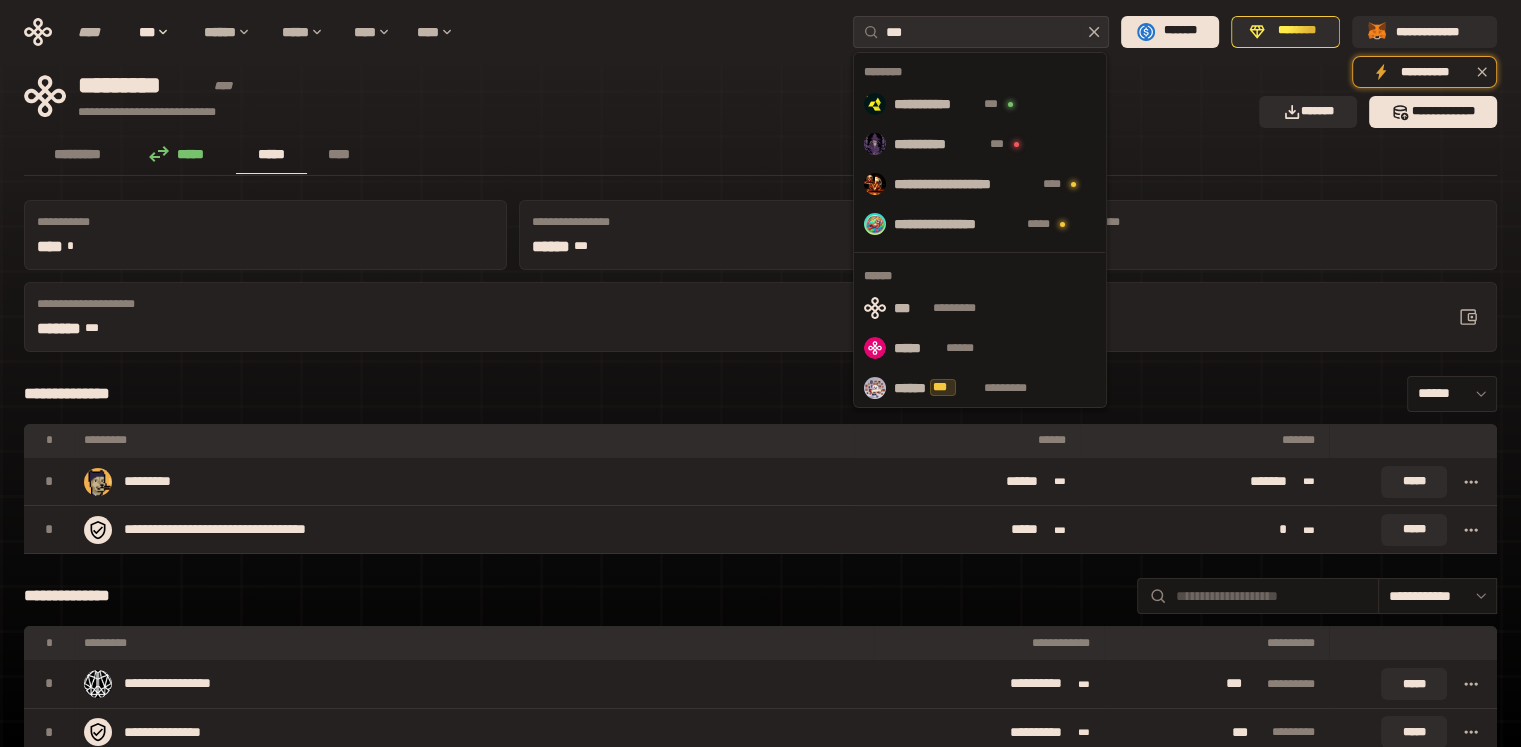 drag, startPoint x: 956, startPoint y: 33, endPoint x: 651, endPoint y: 22, distance: 305.1983 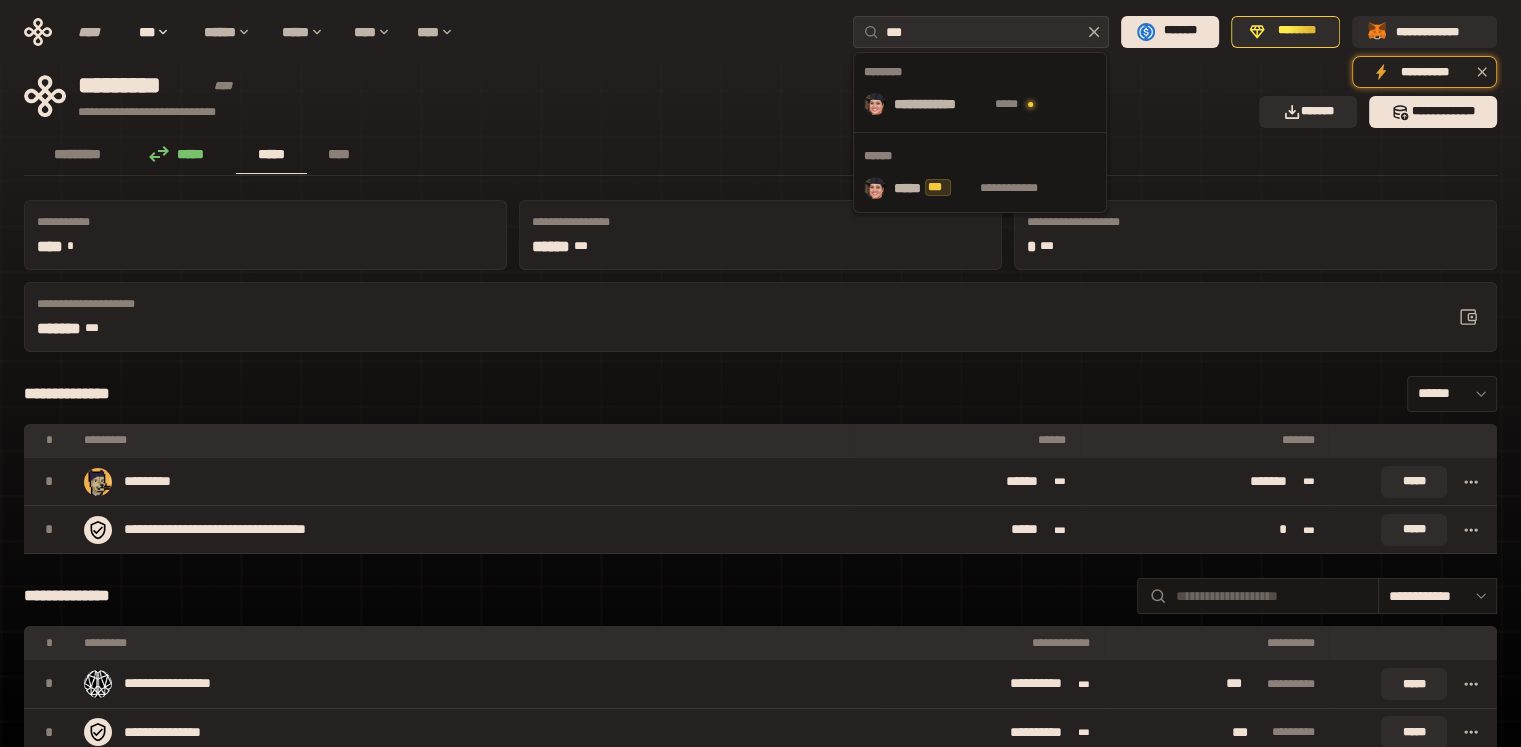type on "***" 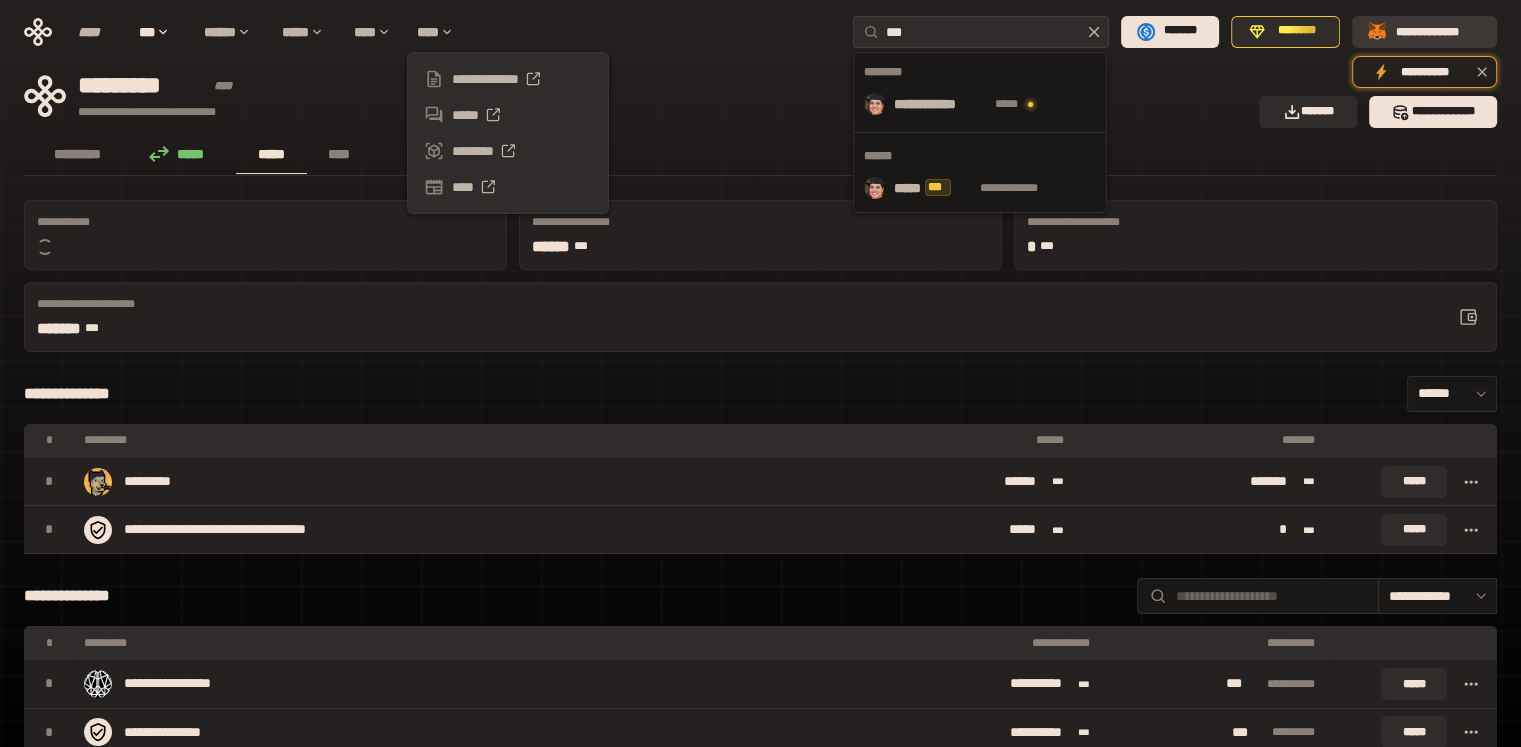 click at bounding box center [1378, 32] 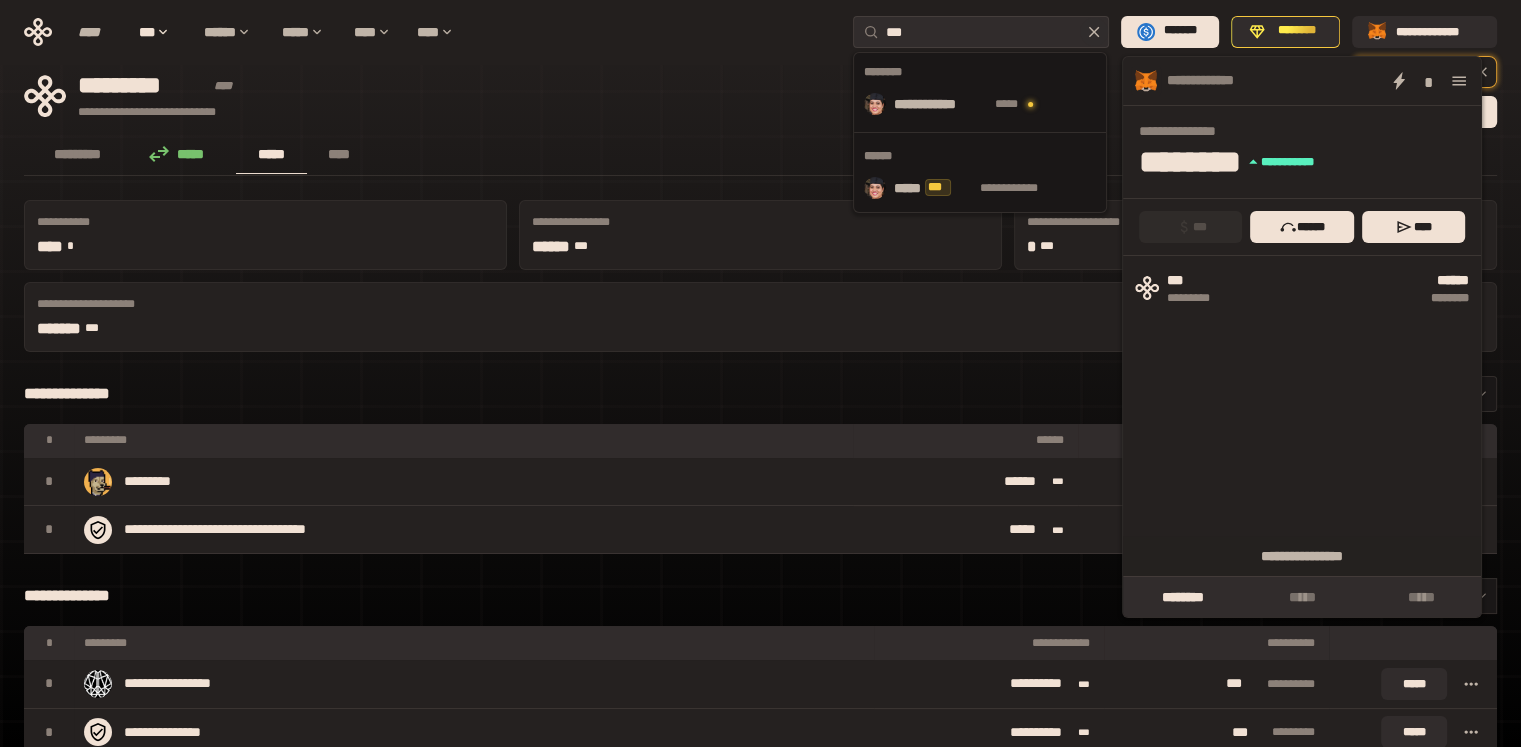 click 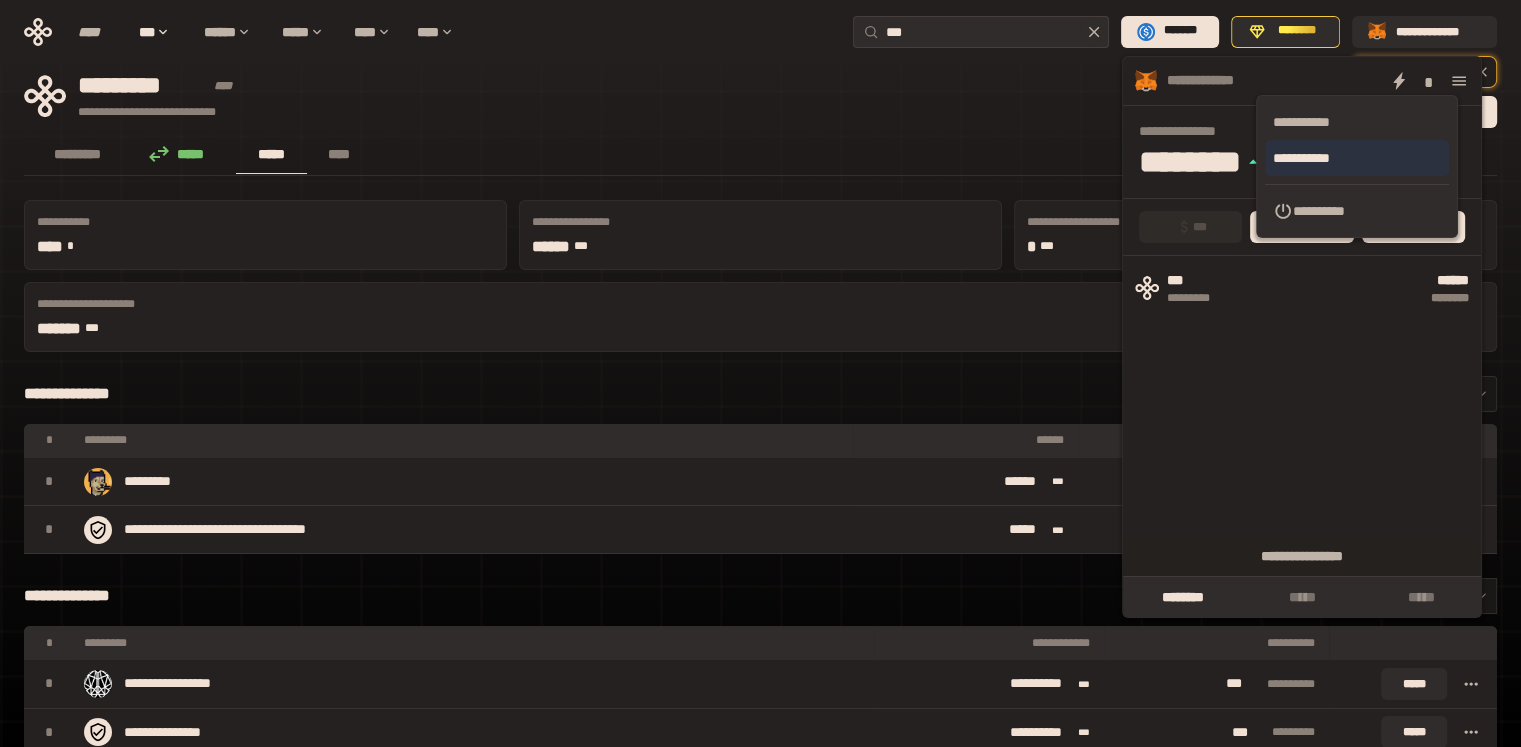 click on "**********" at bounding box center [1357, 158] 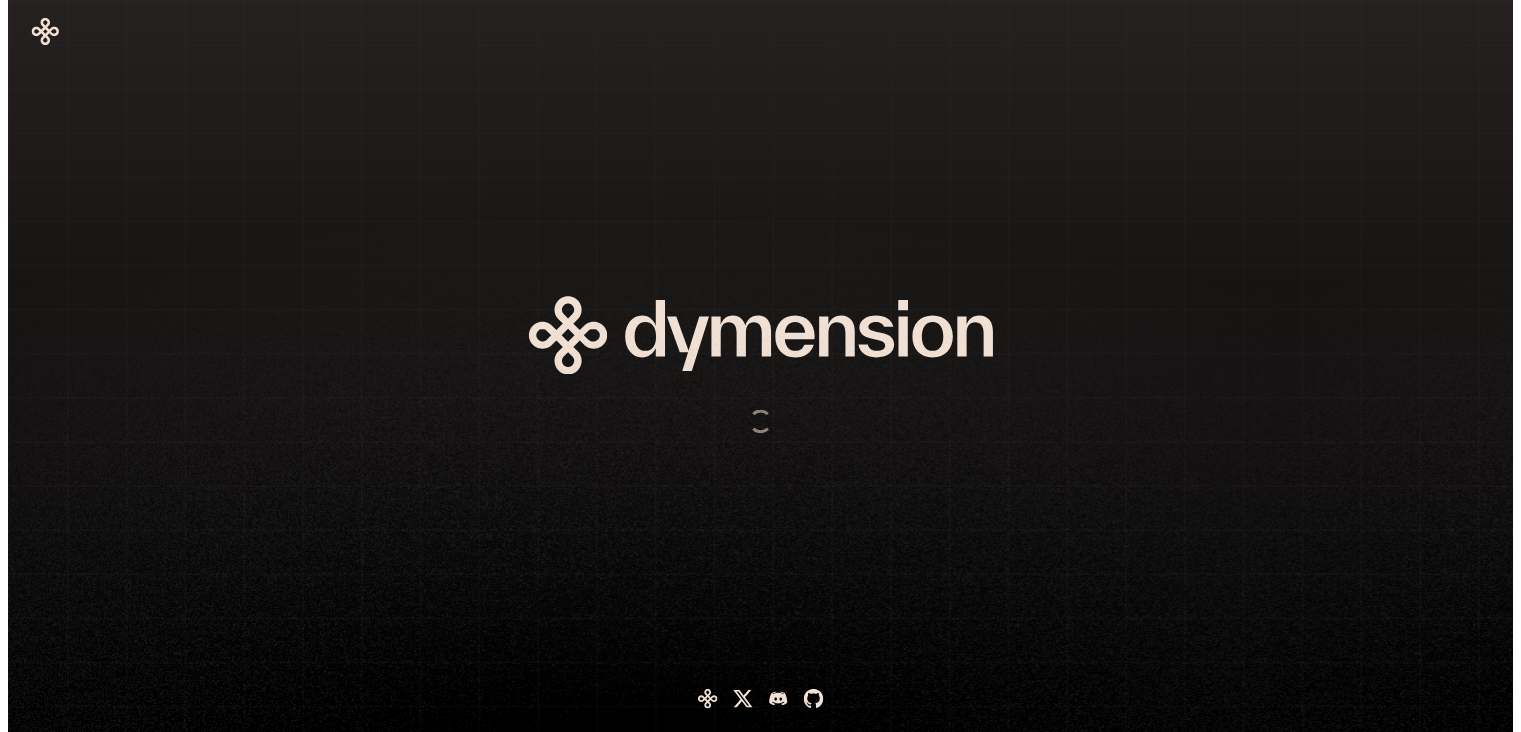 scroll, scrollTop: 0, scrollLeft: 0, axis: both 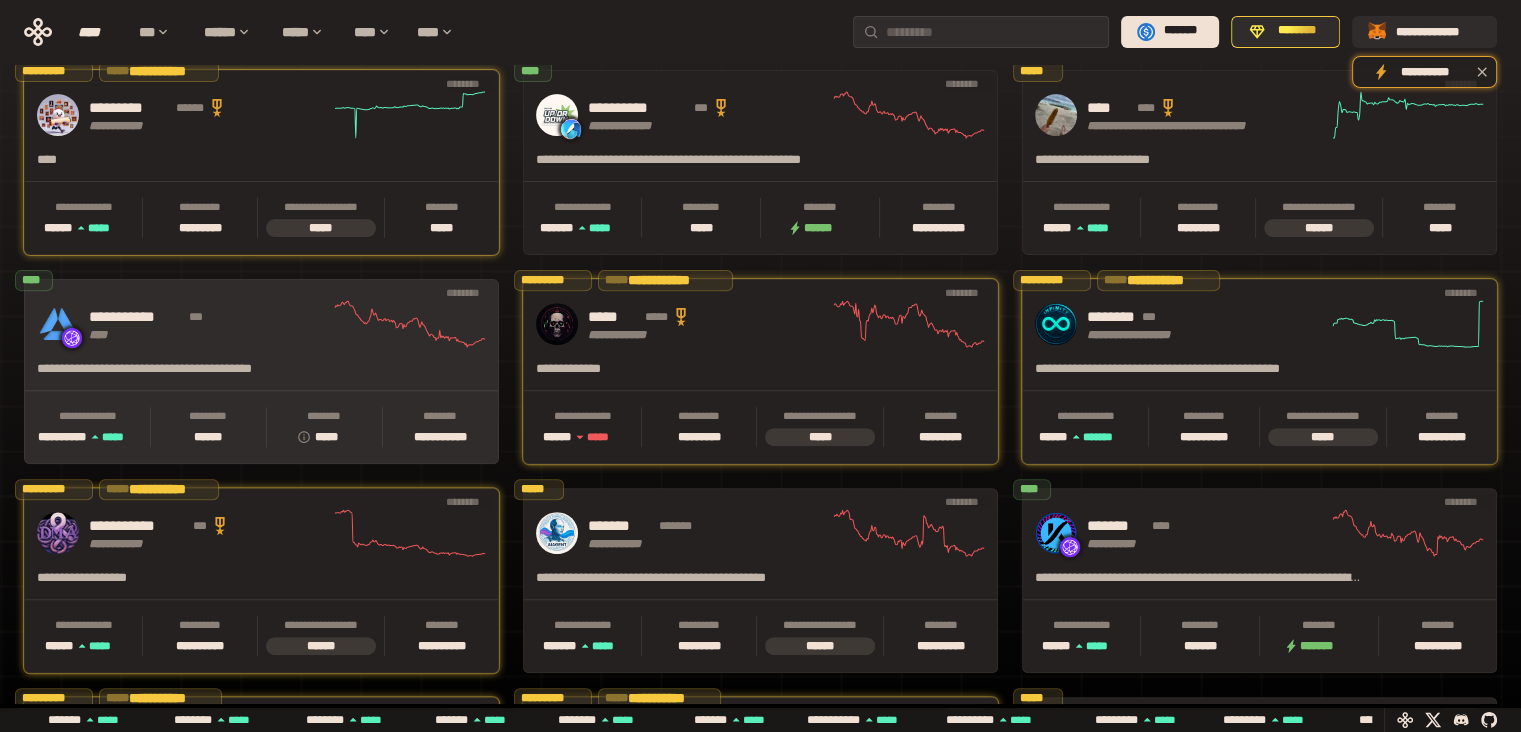 click on "**********" at bounding box center [201, 375] 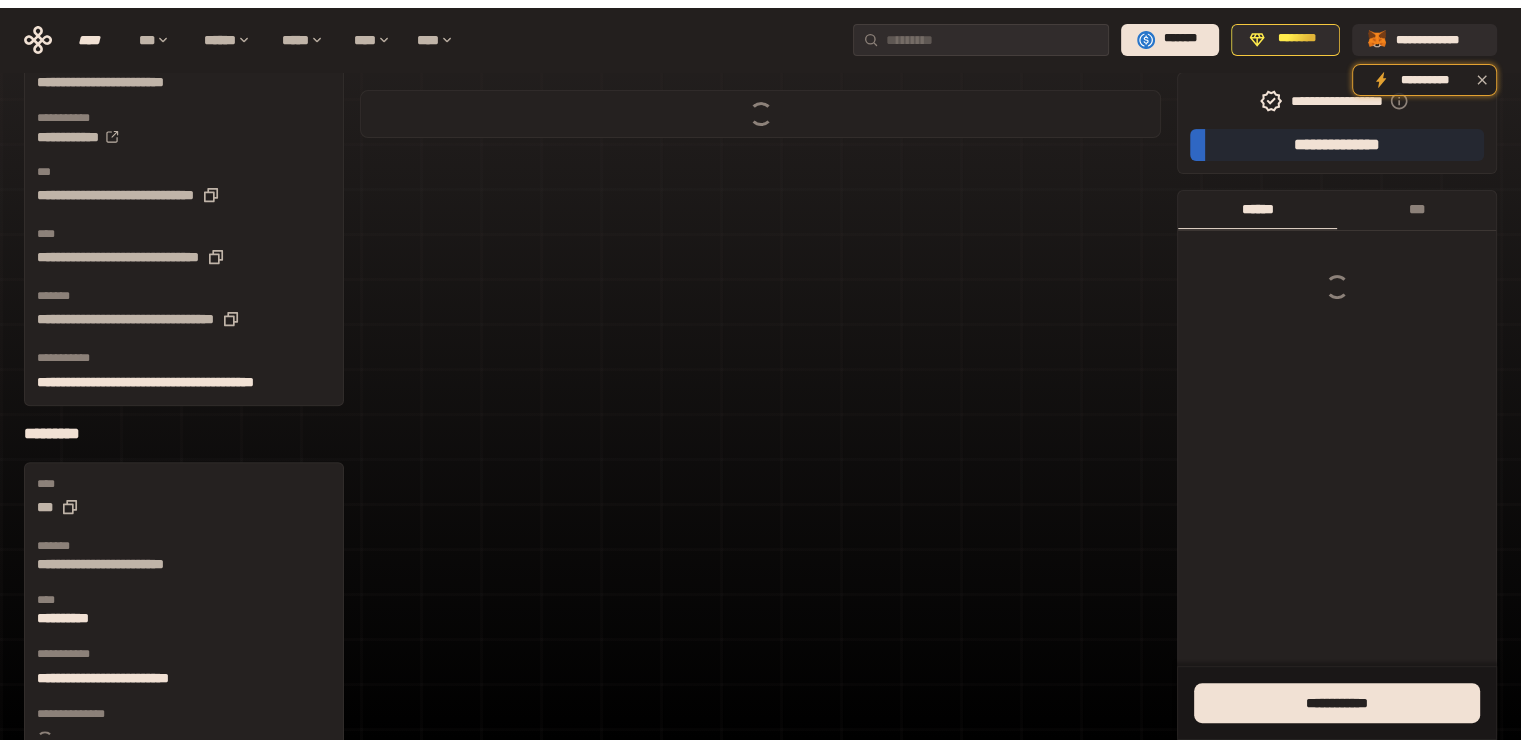 scroll, scrollTop: 0, scrollLeft: 0, axis: both 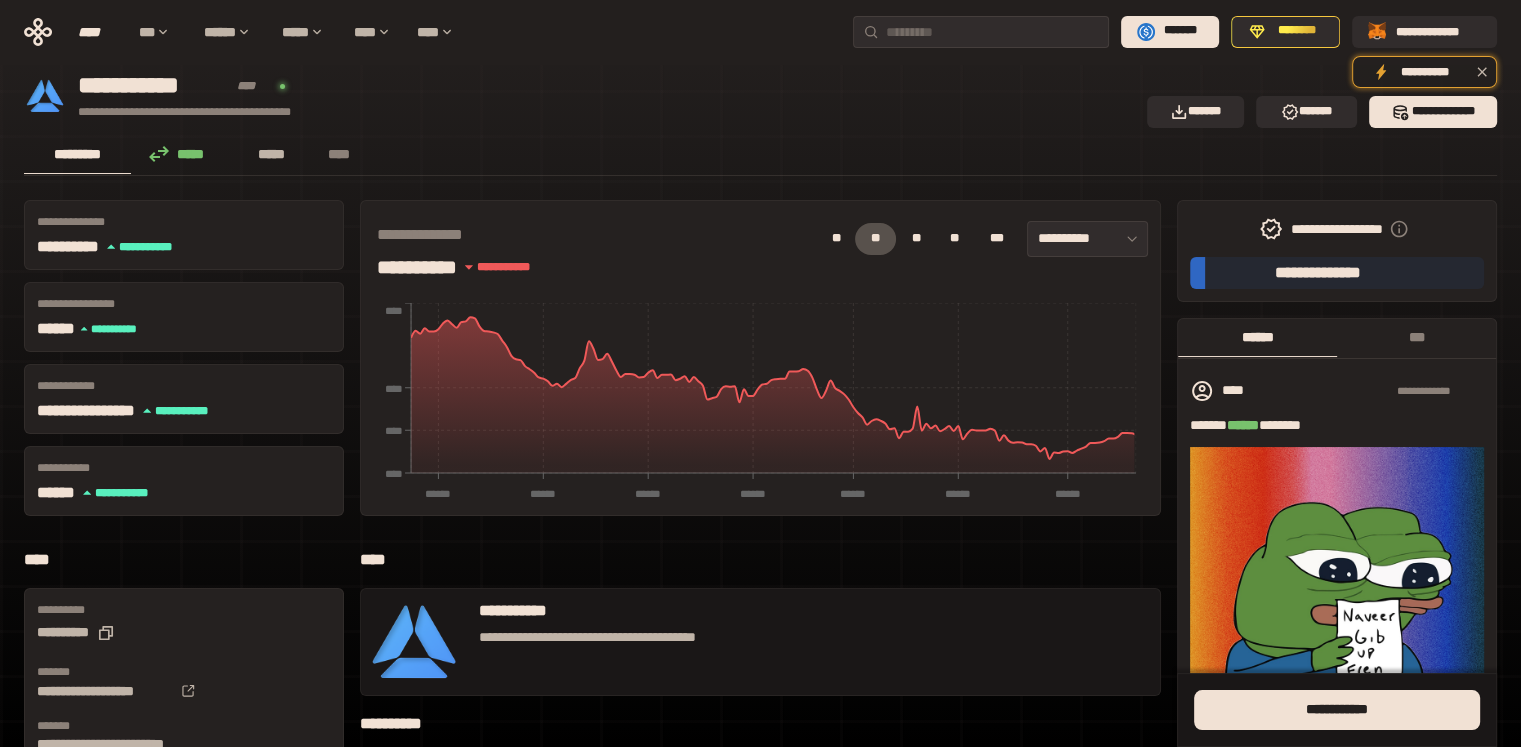 click on "*****" at bounding box center [271, 154] 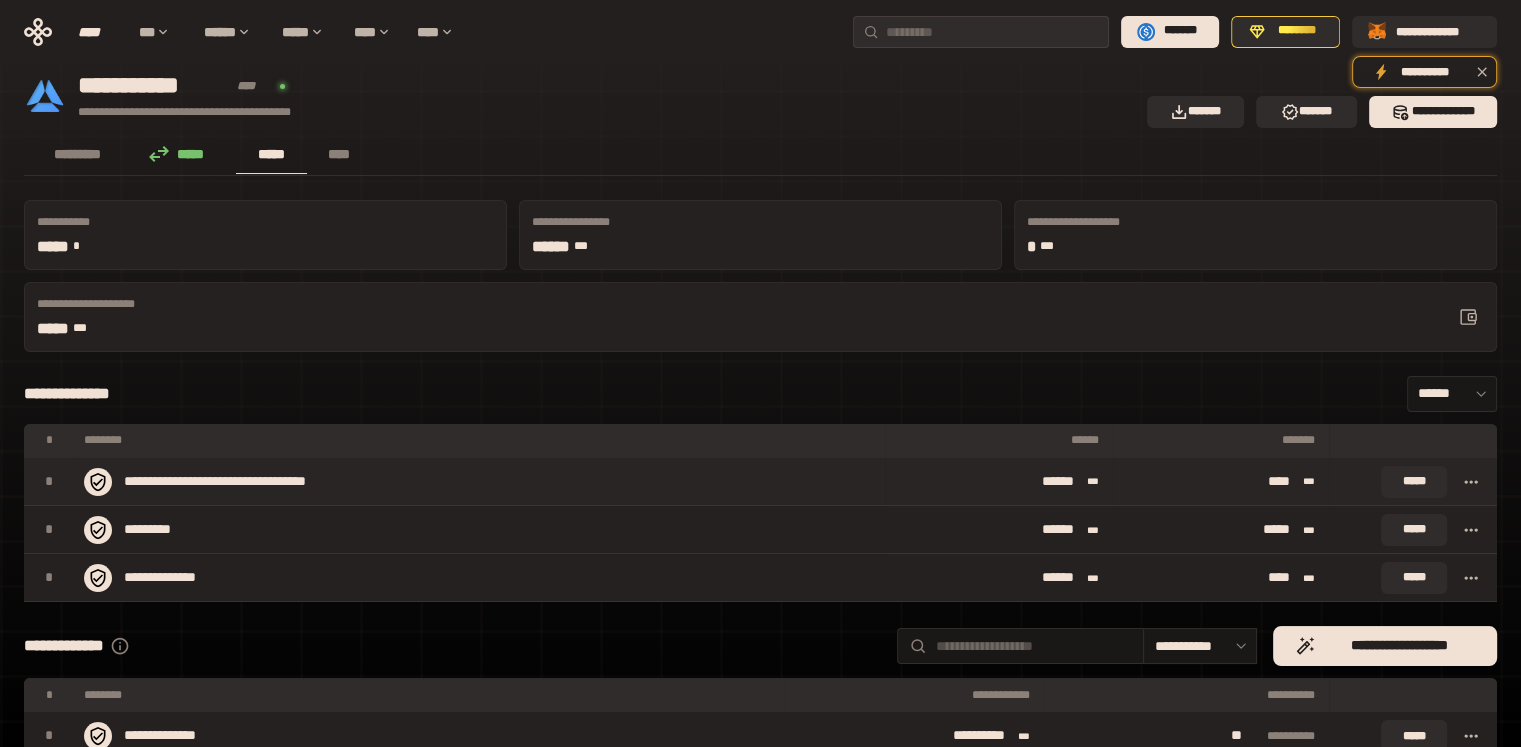 click 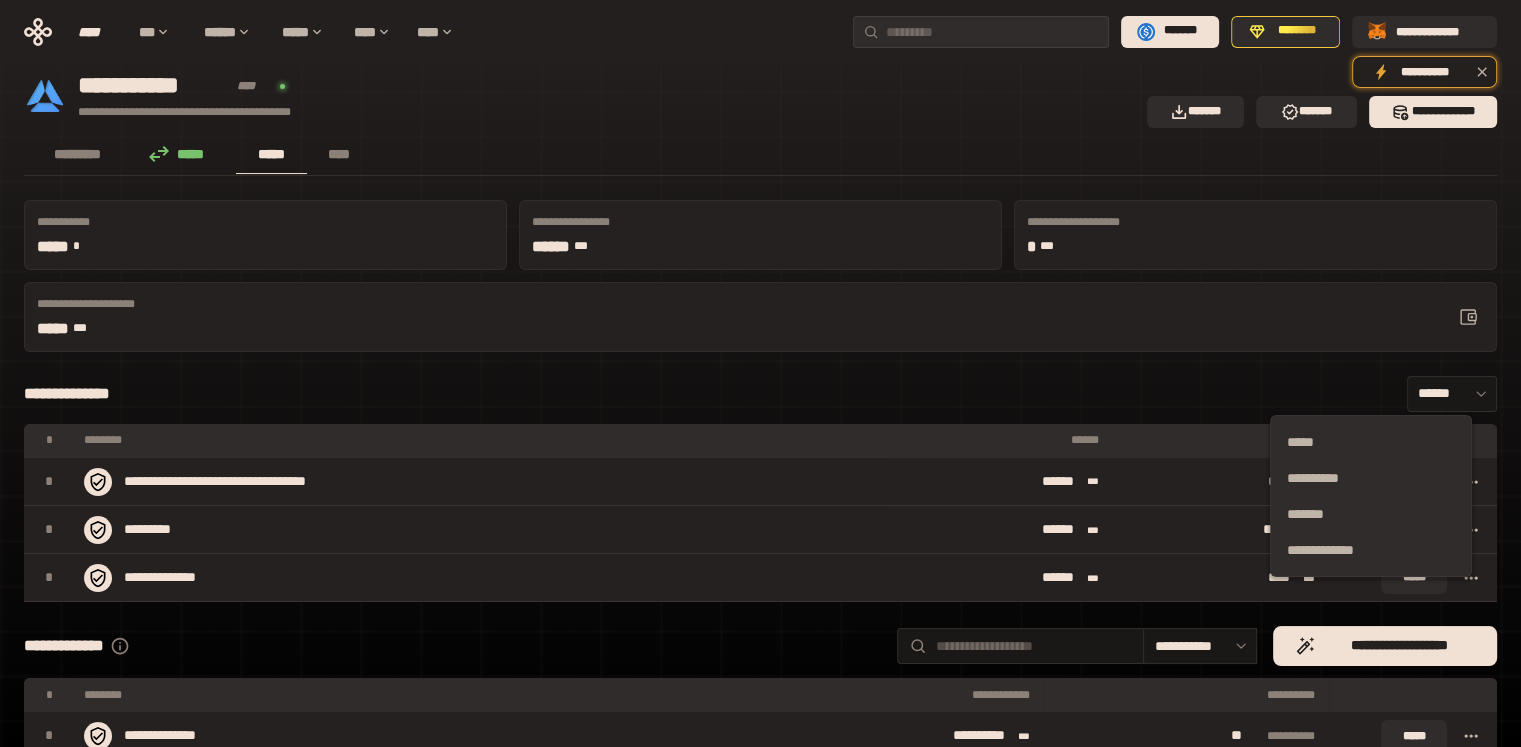 click on "**********" at bounding box center (760, 816) 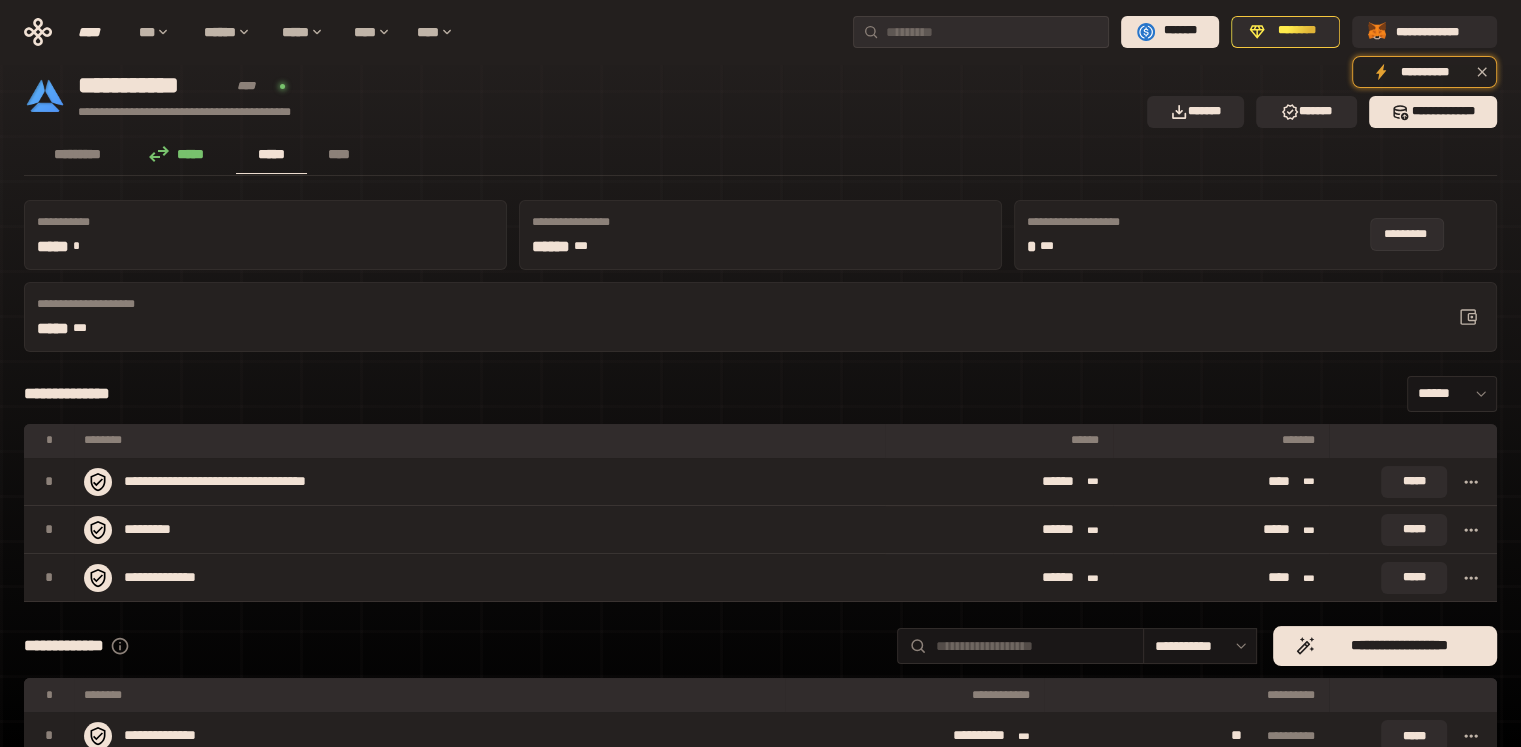 click 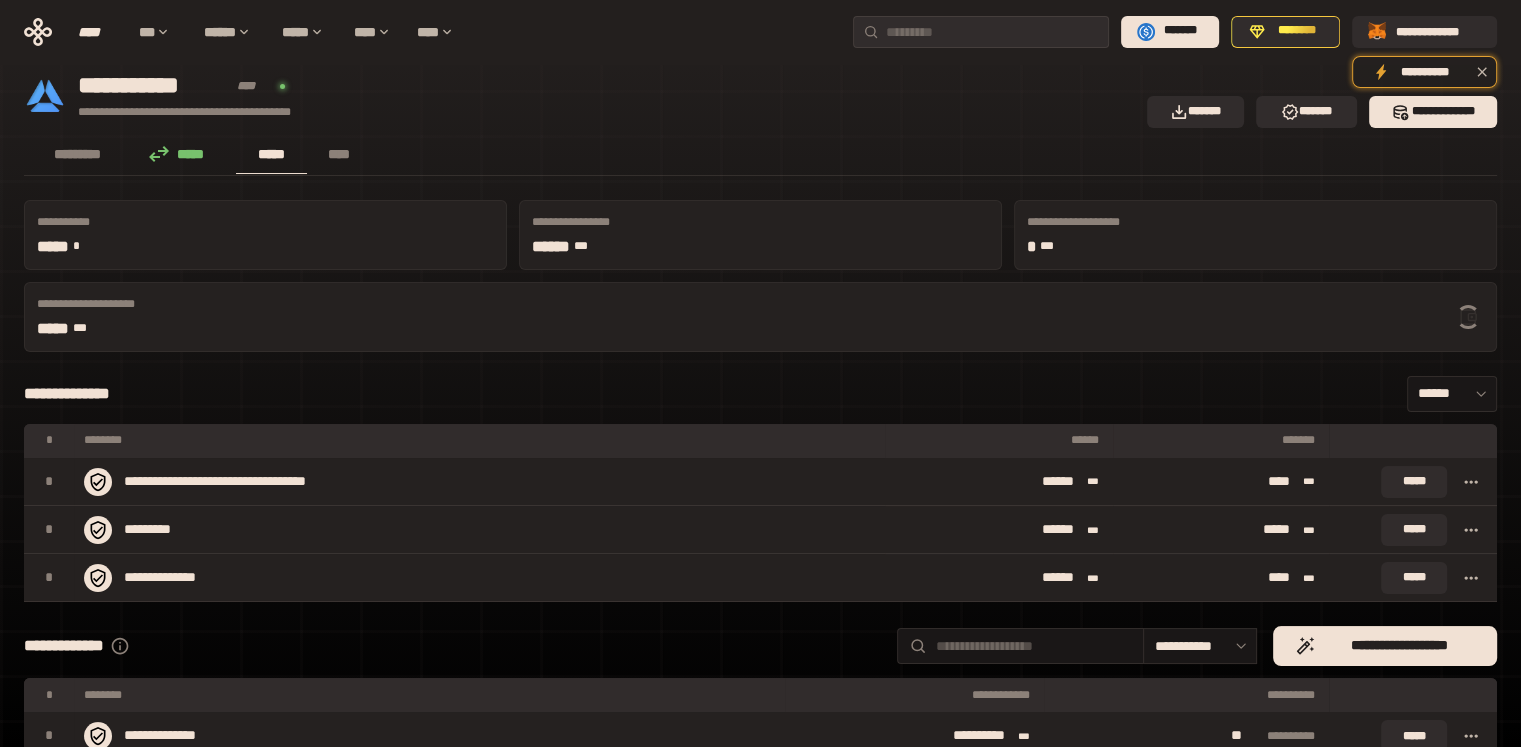 click on "**********" at bounding box center [579, 96] 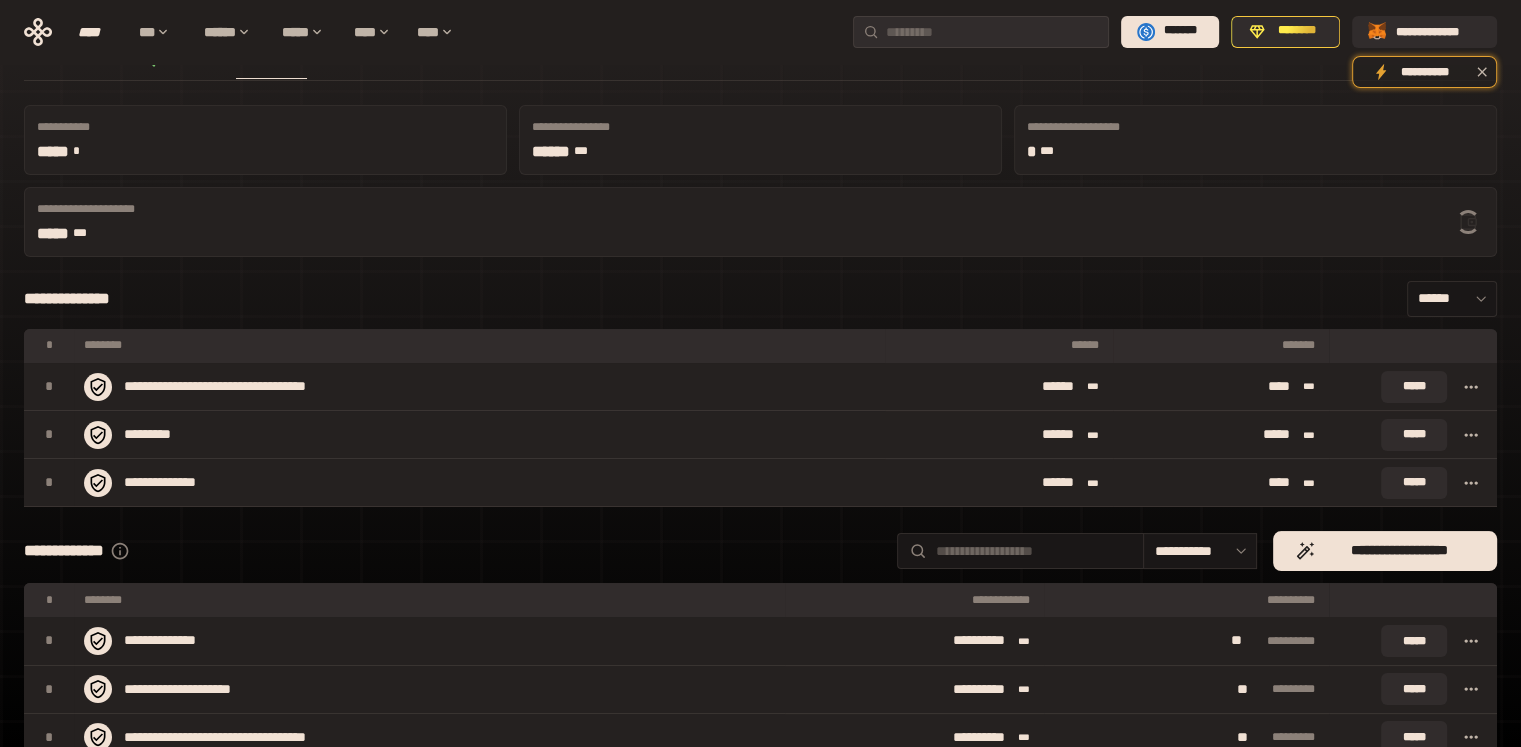 scroll, scrollTop: 0, scrollLeft: 0, axis: both 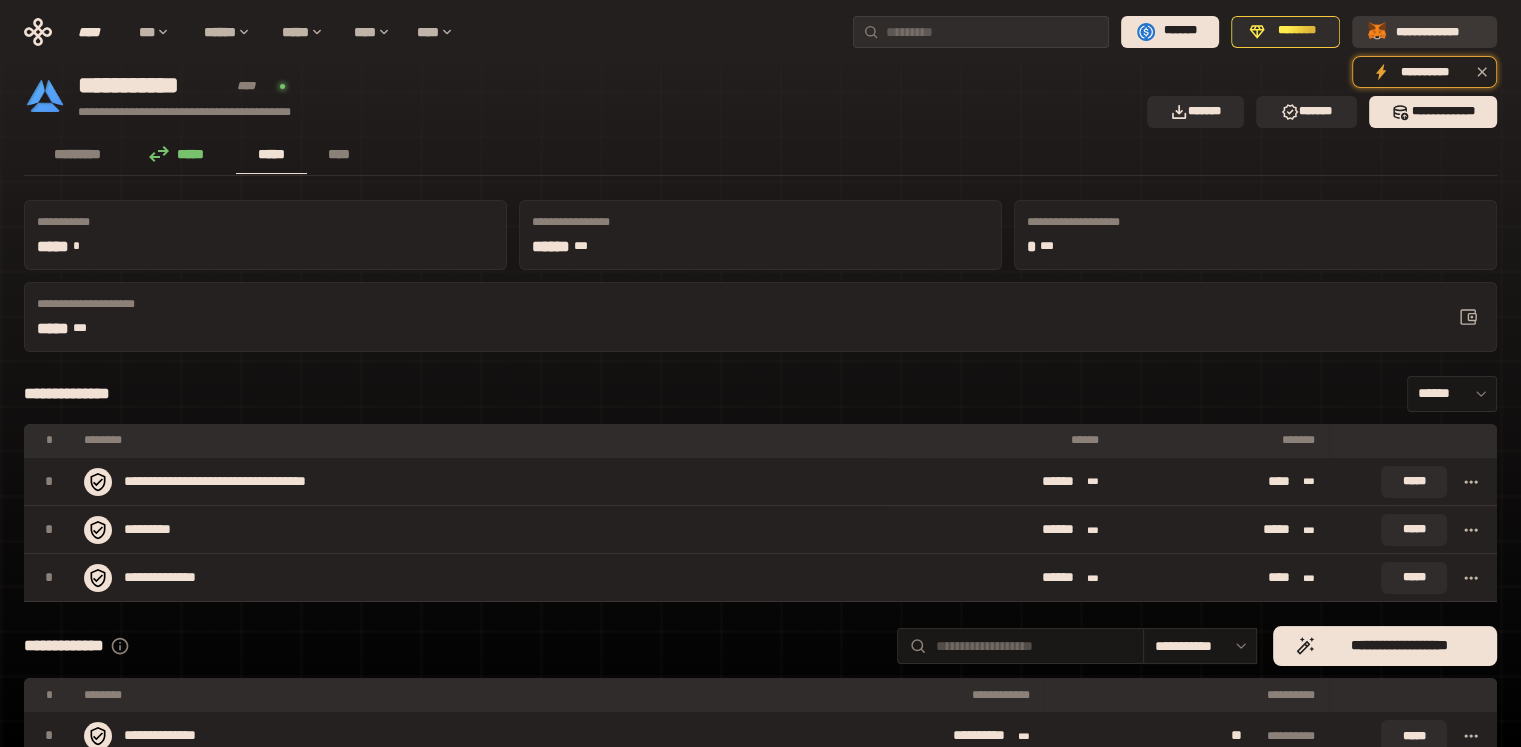 click on "**********" at bounding box center [1424, 31] 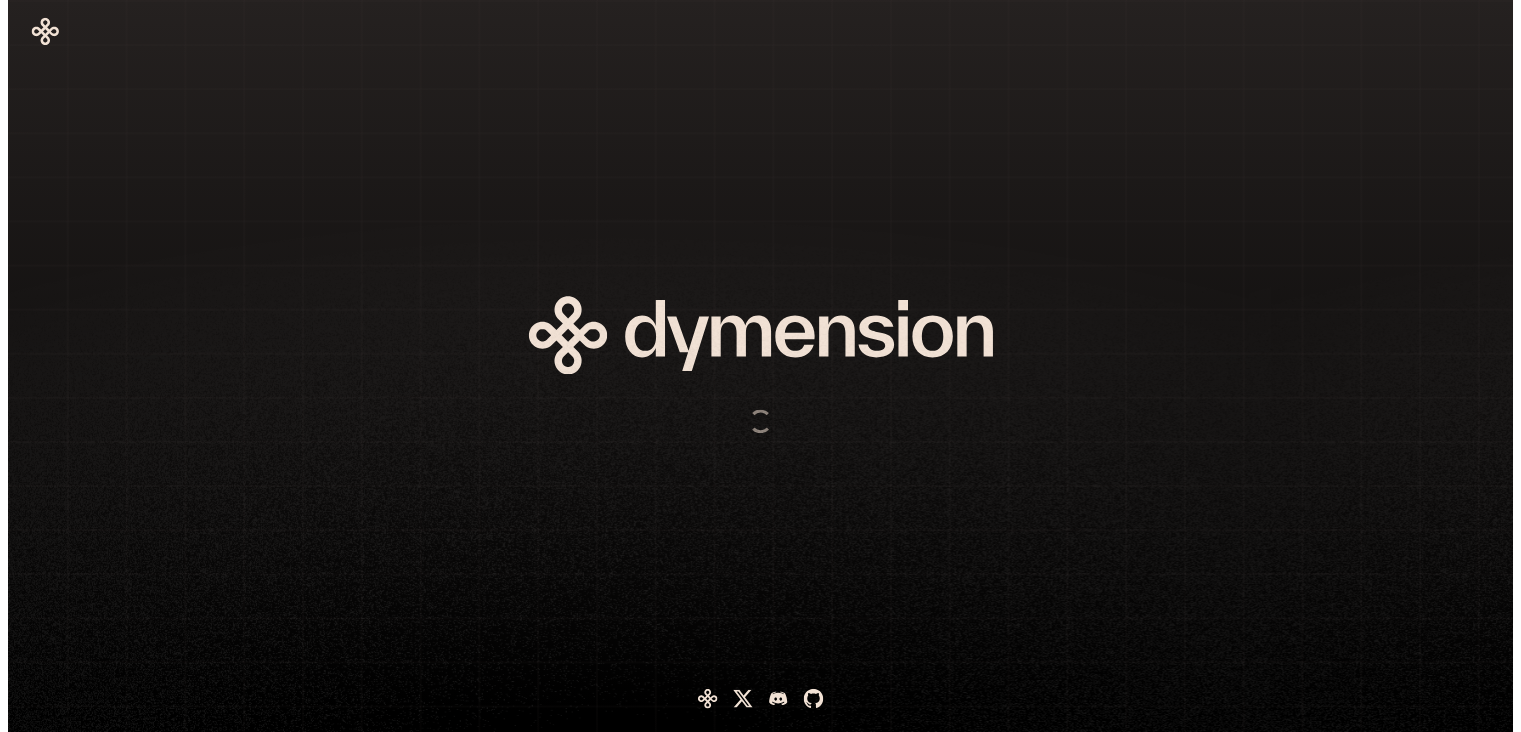 scroll, scrollTop: 0, scrollLeft: 0, axis: both 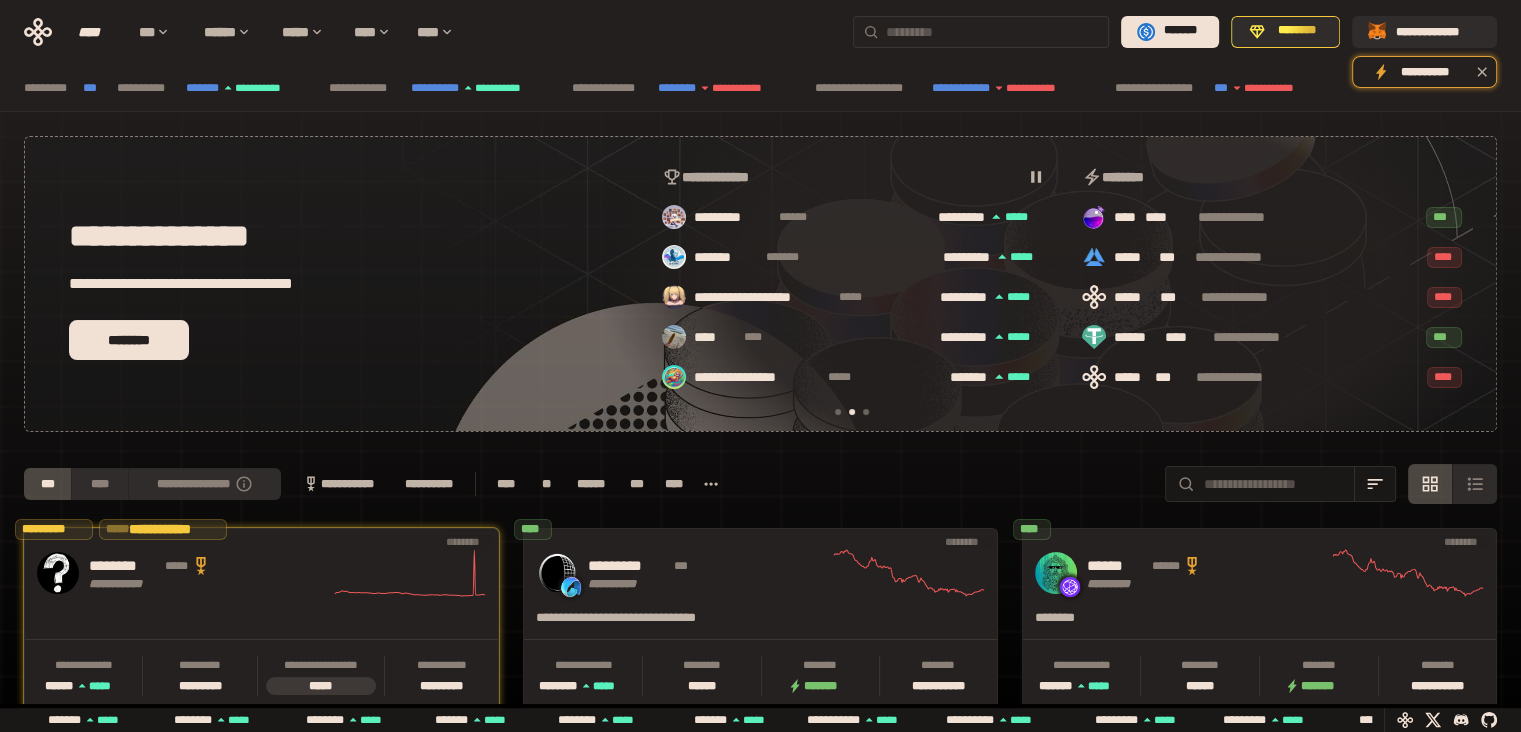 click at bounding box center (981, 32) 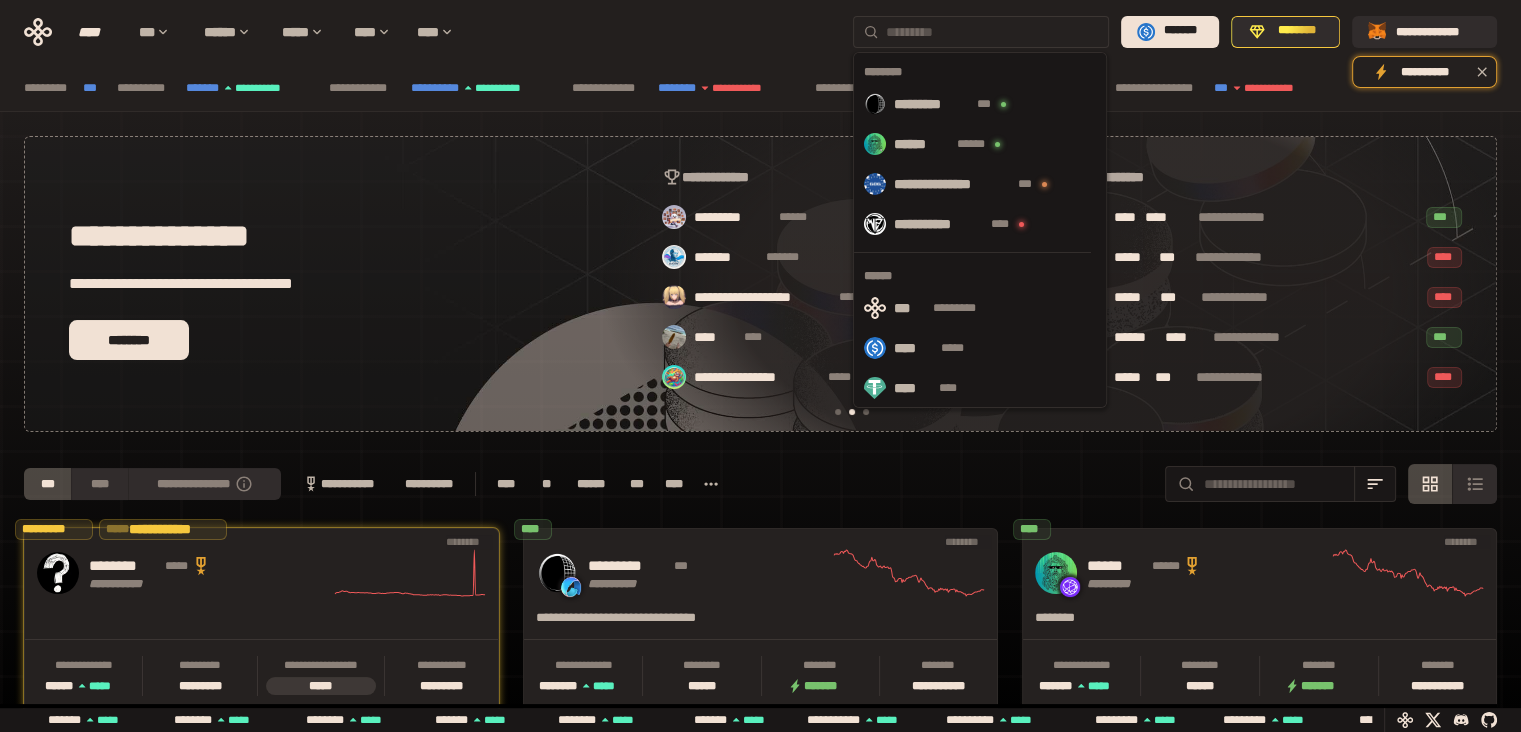 click at bounding box center (993, 32) 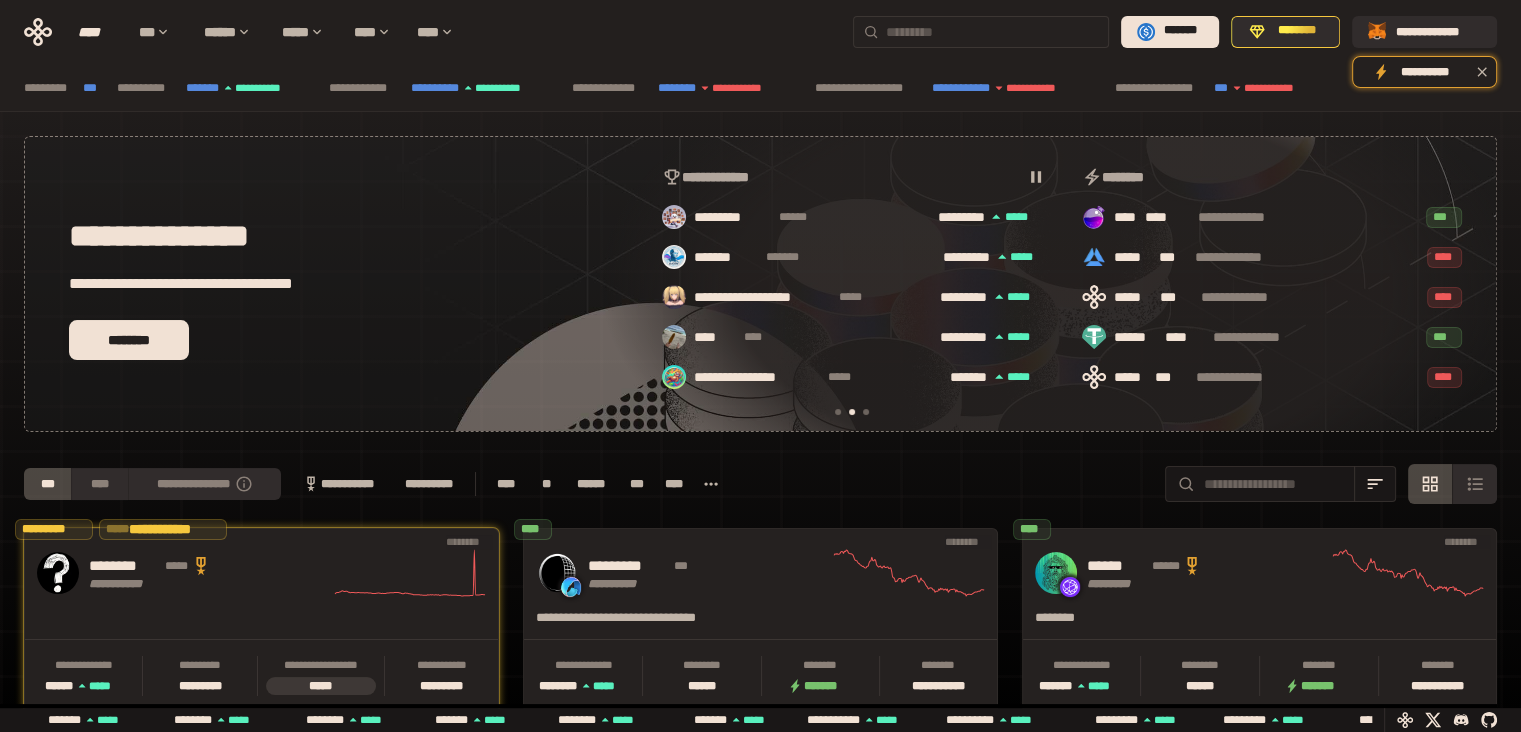 click at bounding box center [993, 32] 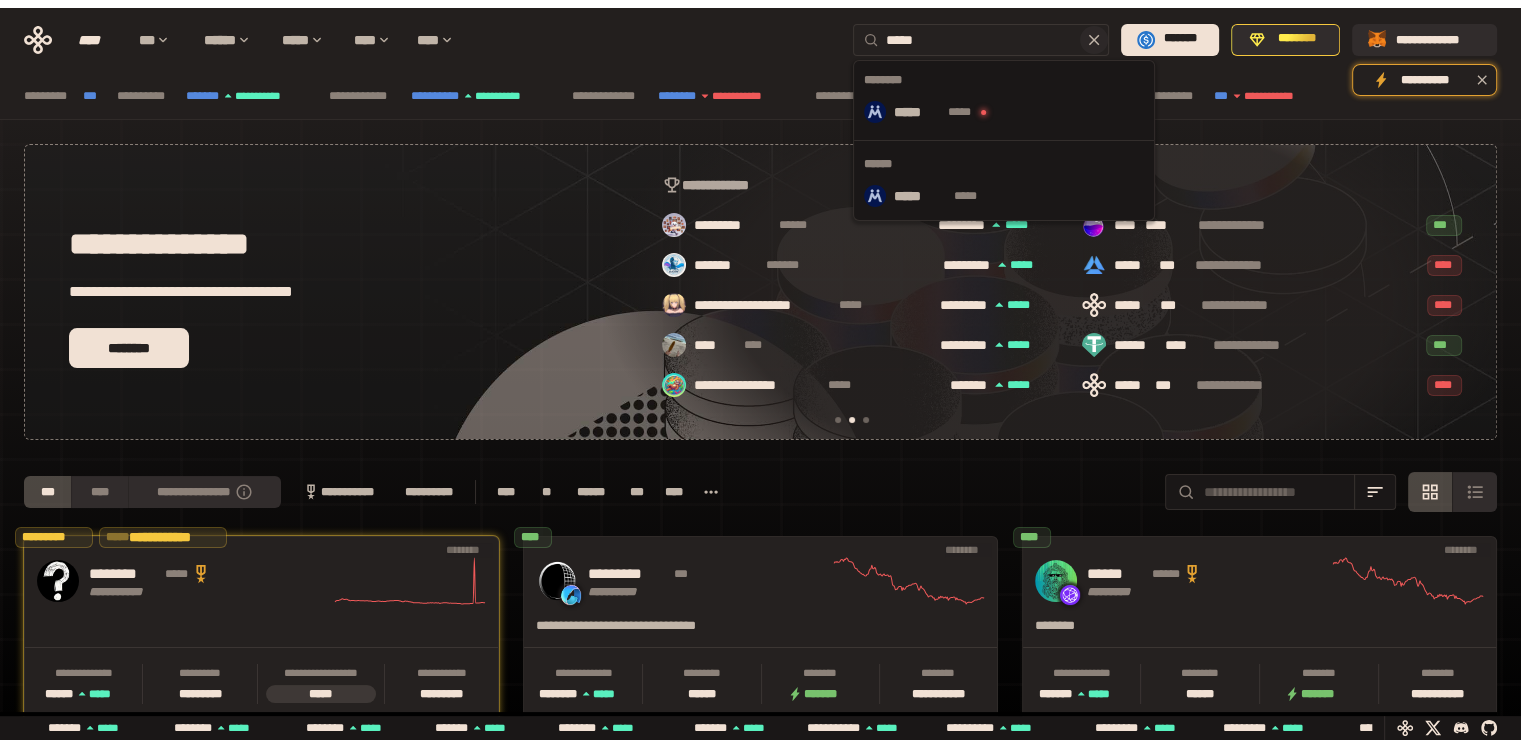 scroll, scrollTop: 0, scrollLeft: 856, axis: horizontal 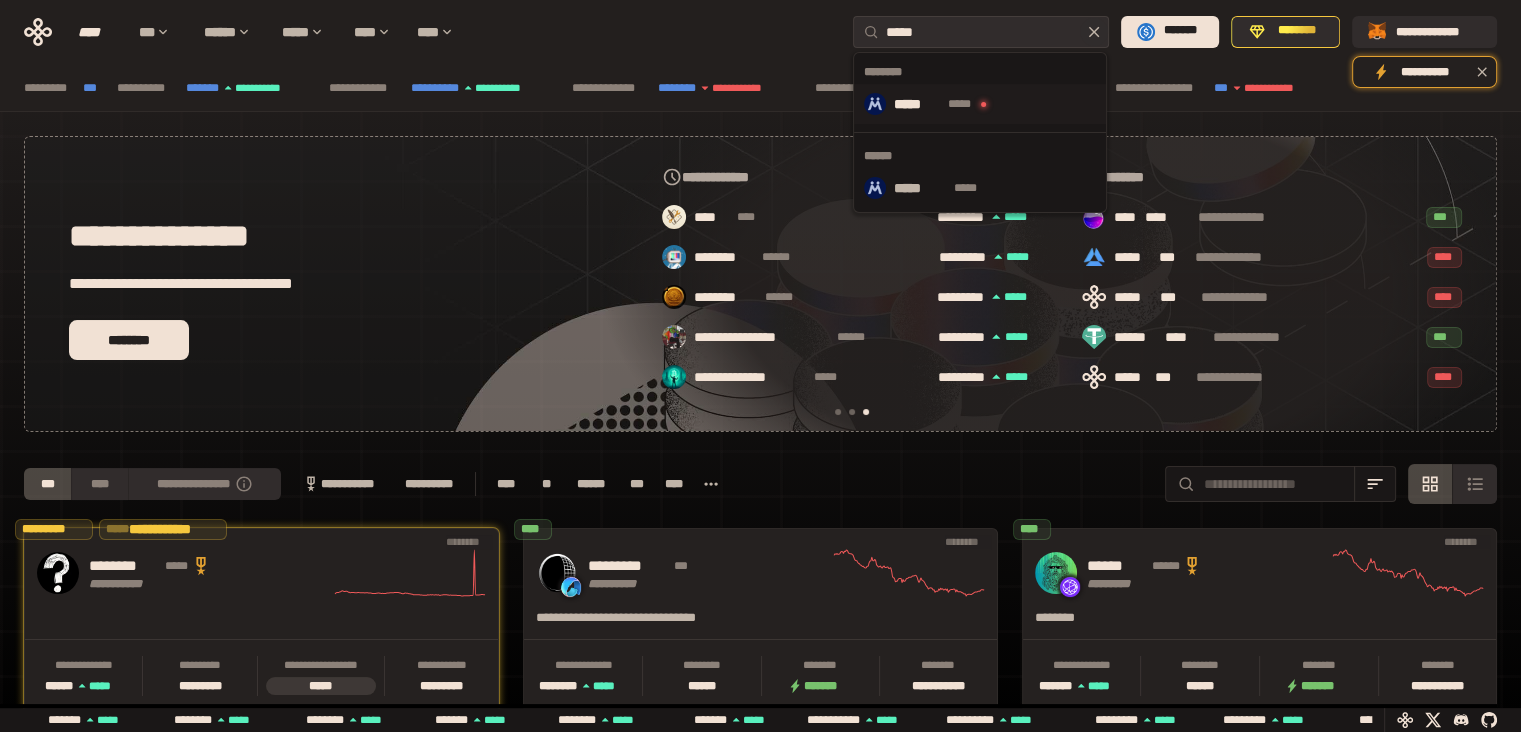 type on "*****" 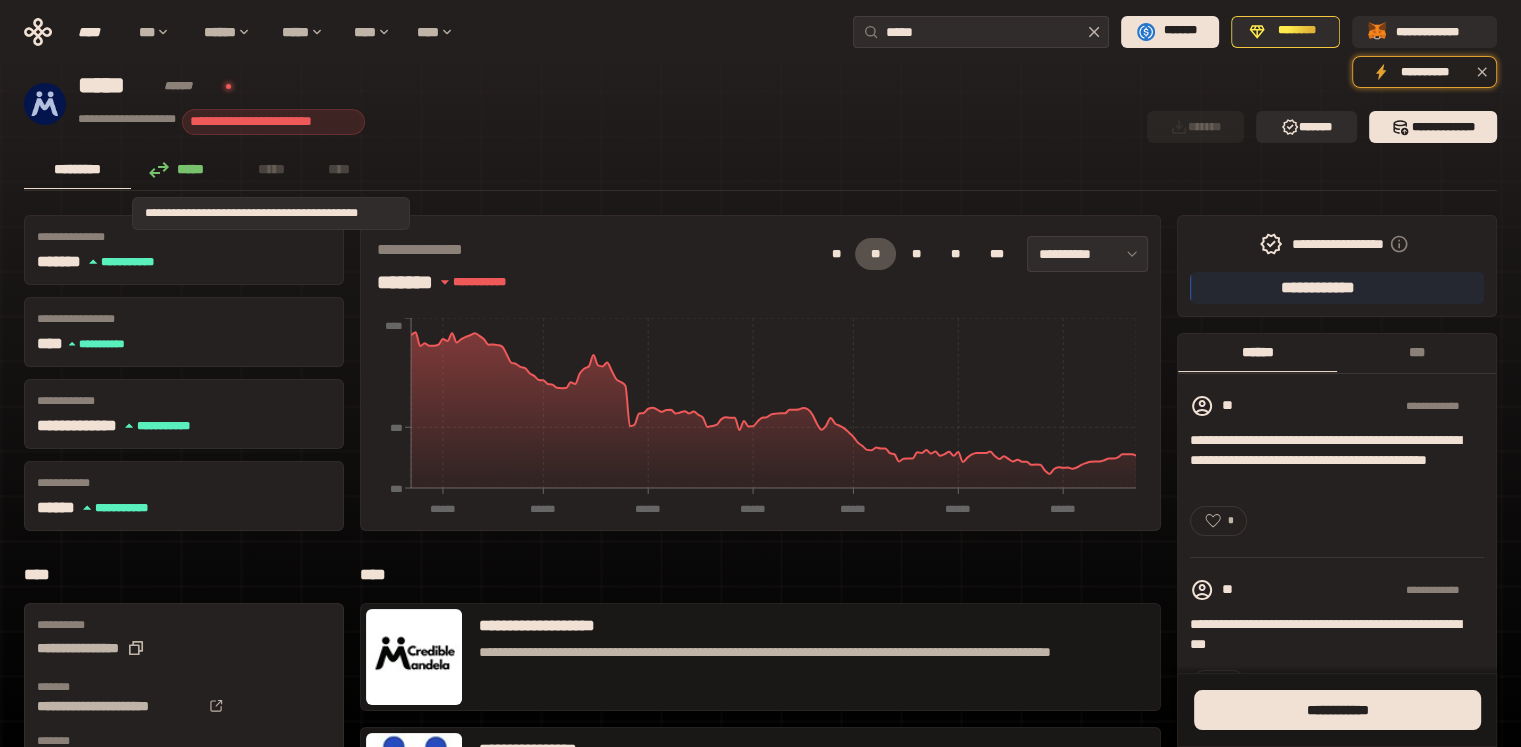 click on "*****" at bounding box center (271, 169) 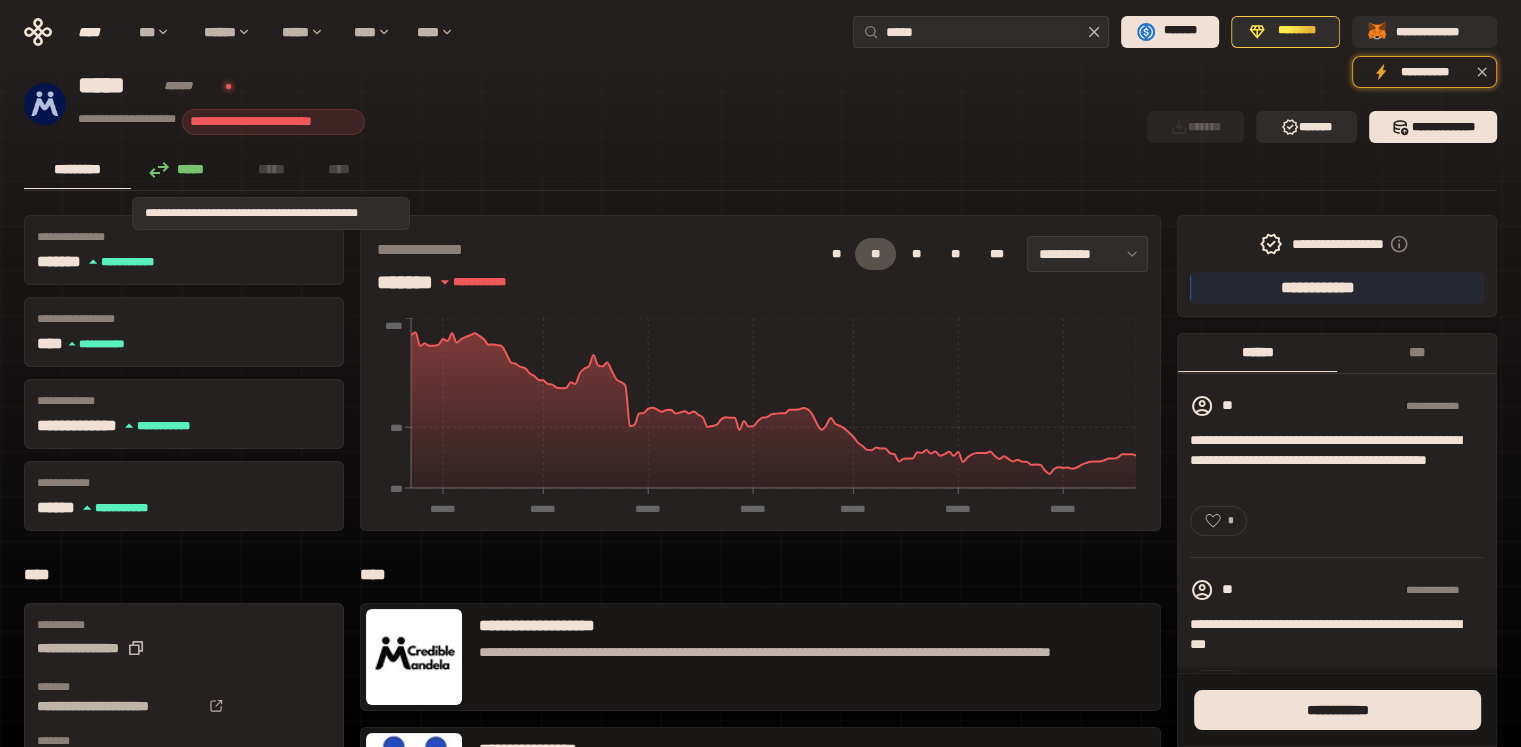 click on "*****" at bounding box center [271, 169] 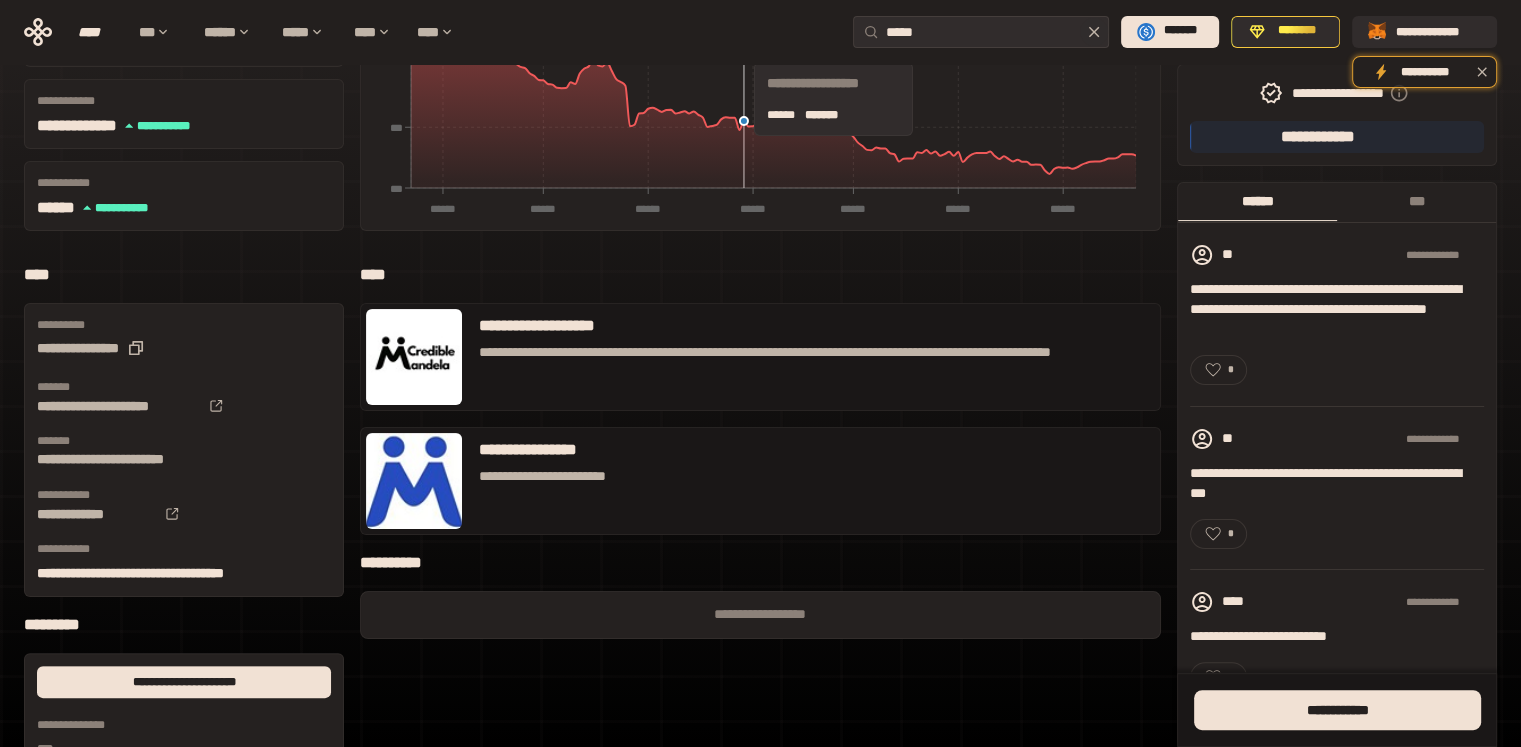 scroll, scrollTop: 0, scrollLeft: 0, axis: both 